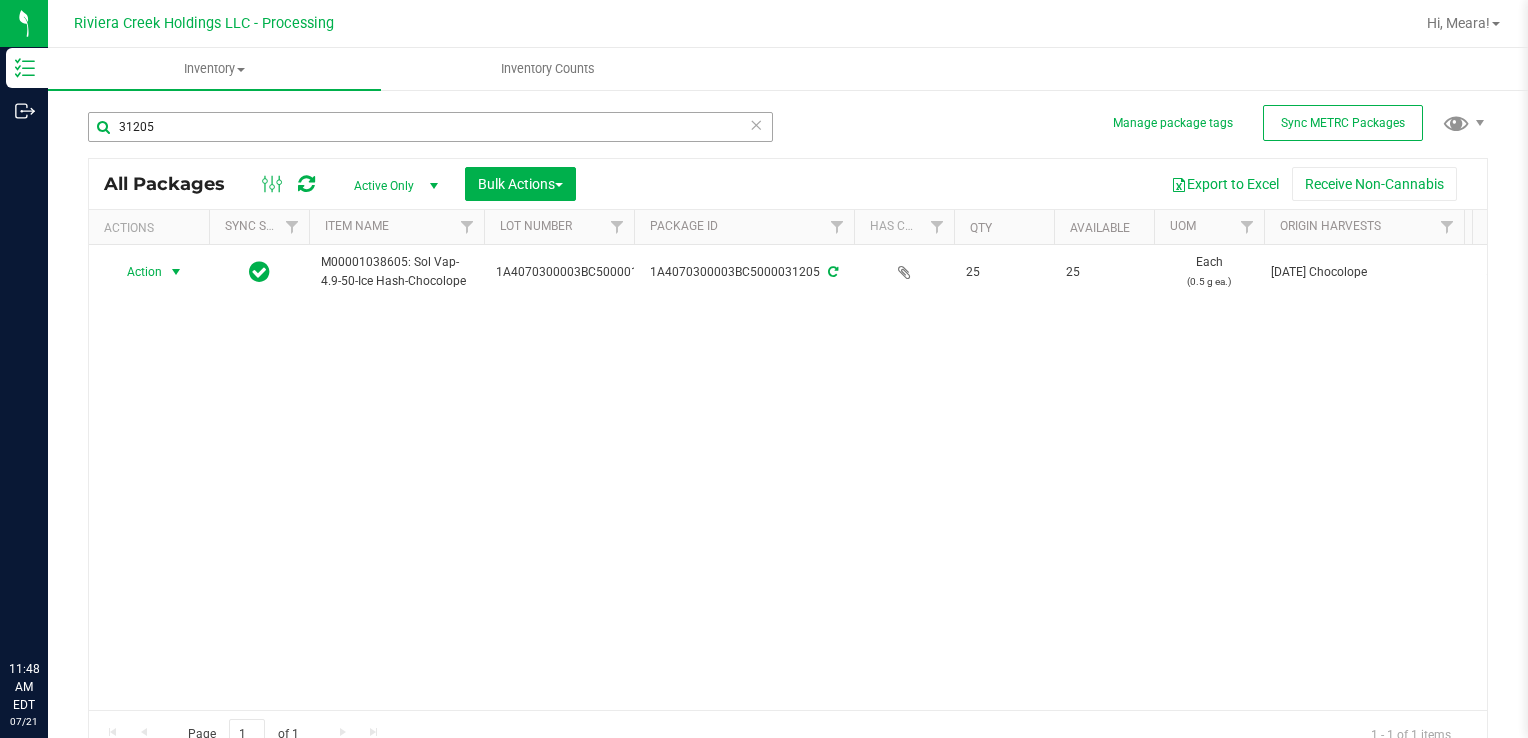 scroll, scrollTop: 0, scrollLeft: 0, axis: both 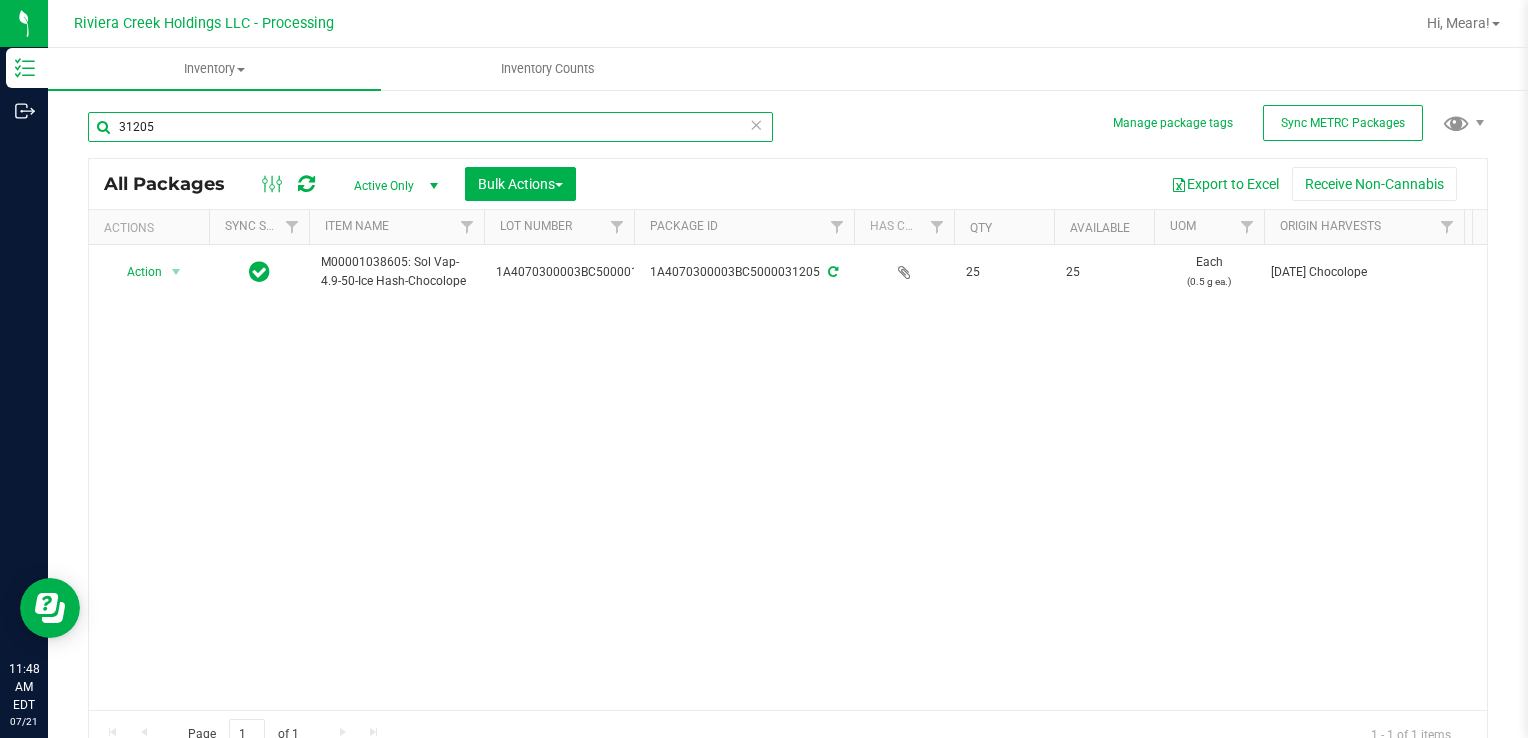 drag, startPoint x: 219, startPoint y: 118, endPoint x: 292, endPoint y: 182, distance: 97.082436 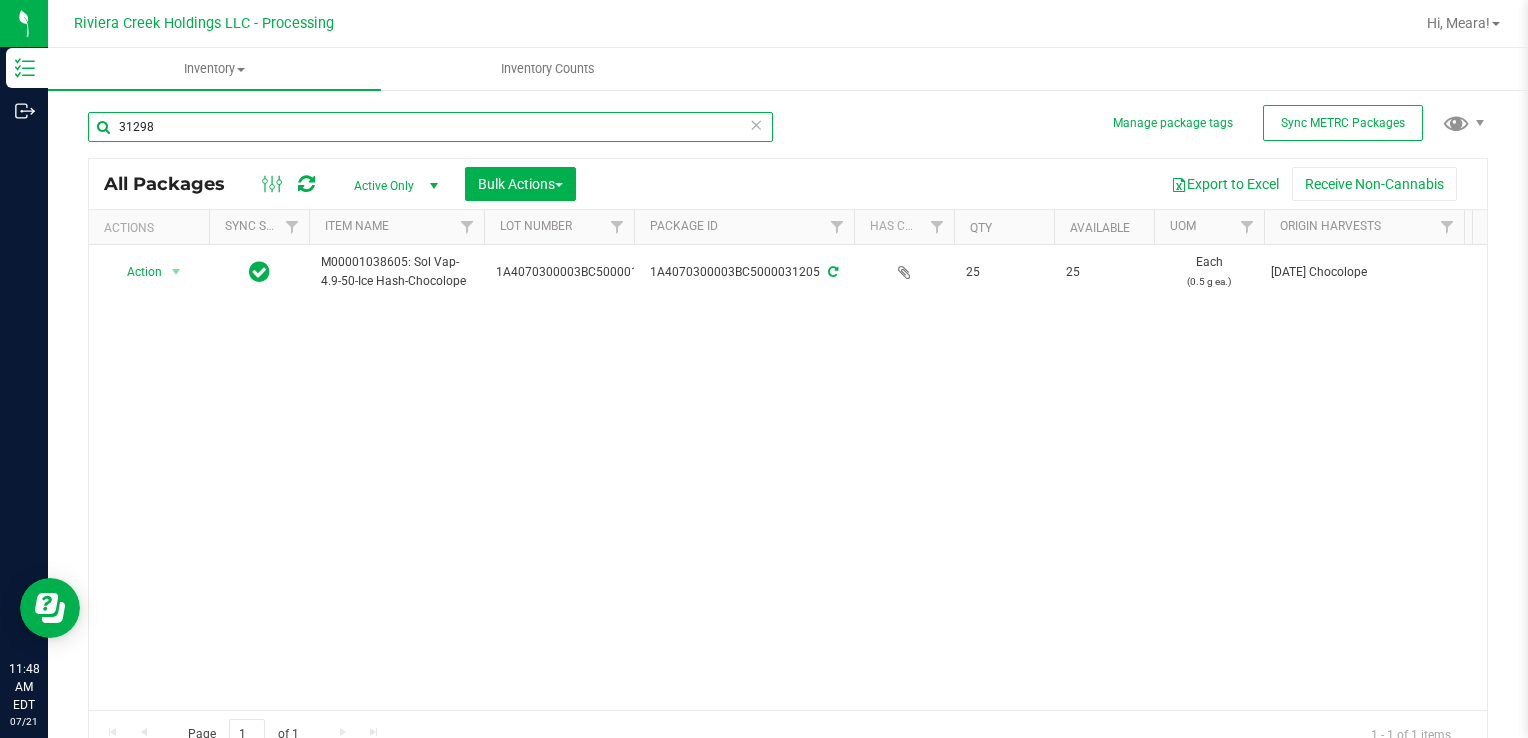 type on "31298" 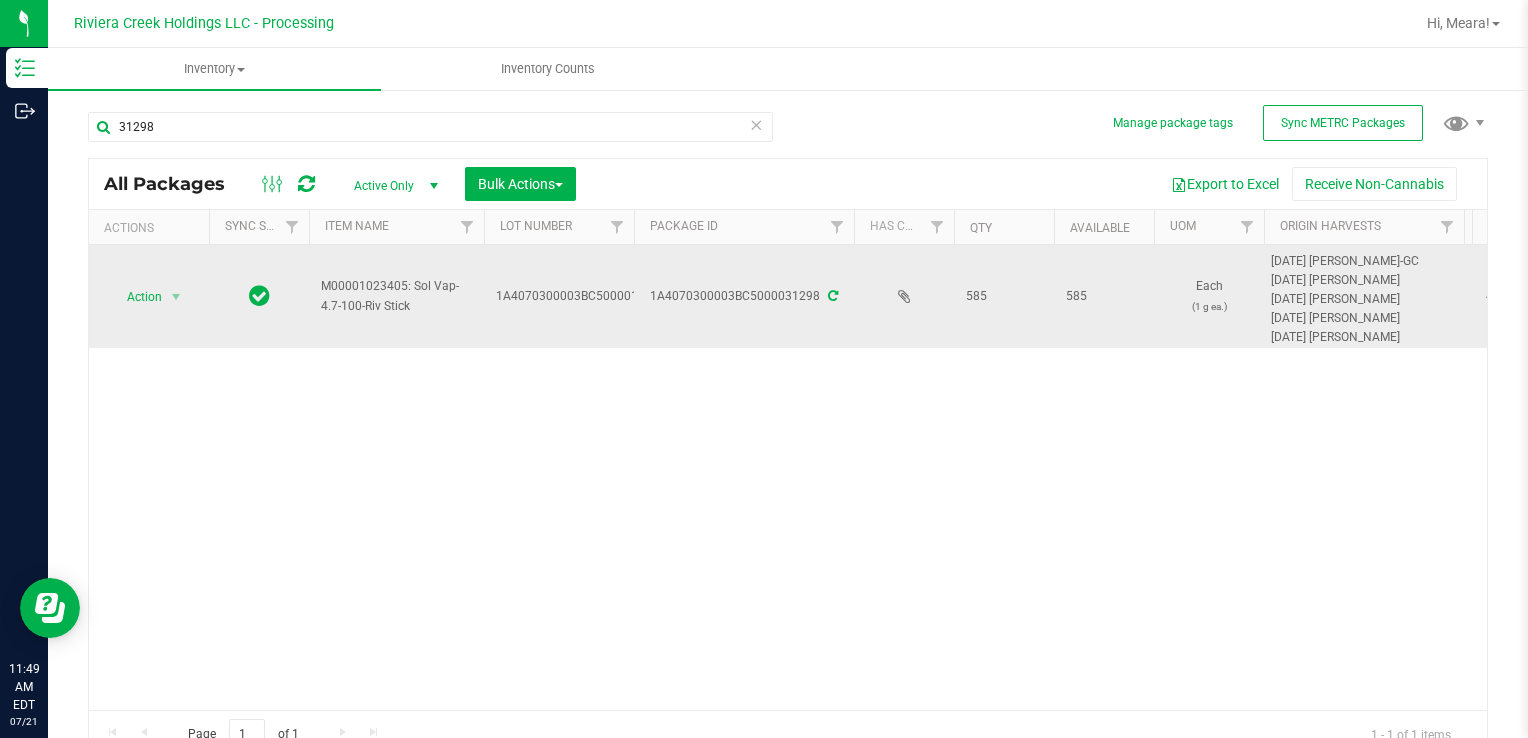 click on "Action" at bounding box center [136, 297] 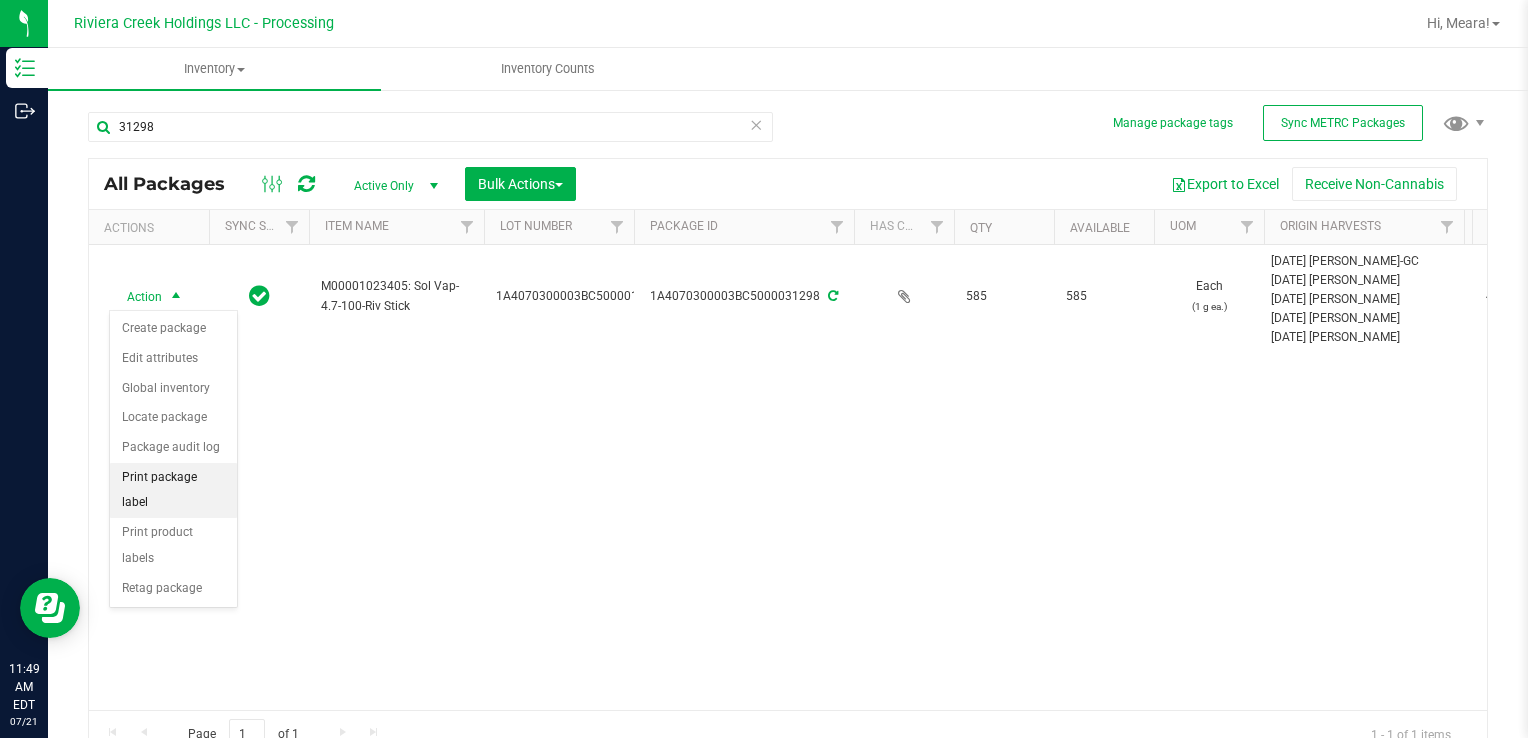 click on "Print package label" at bounding box center (173, 490) 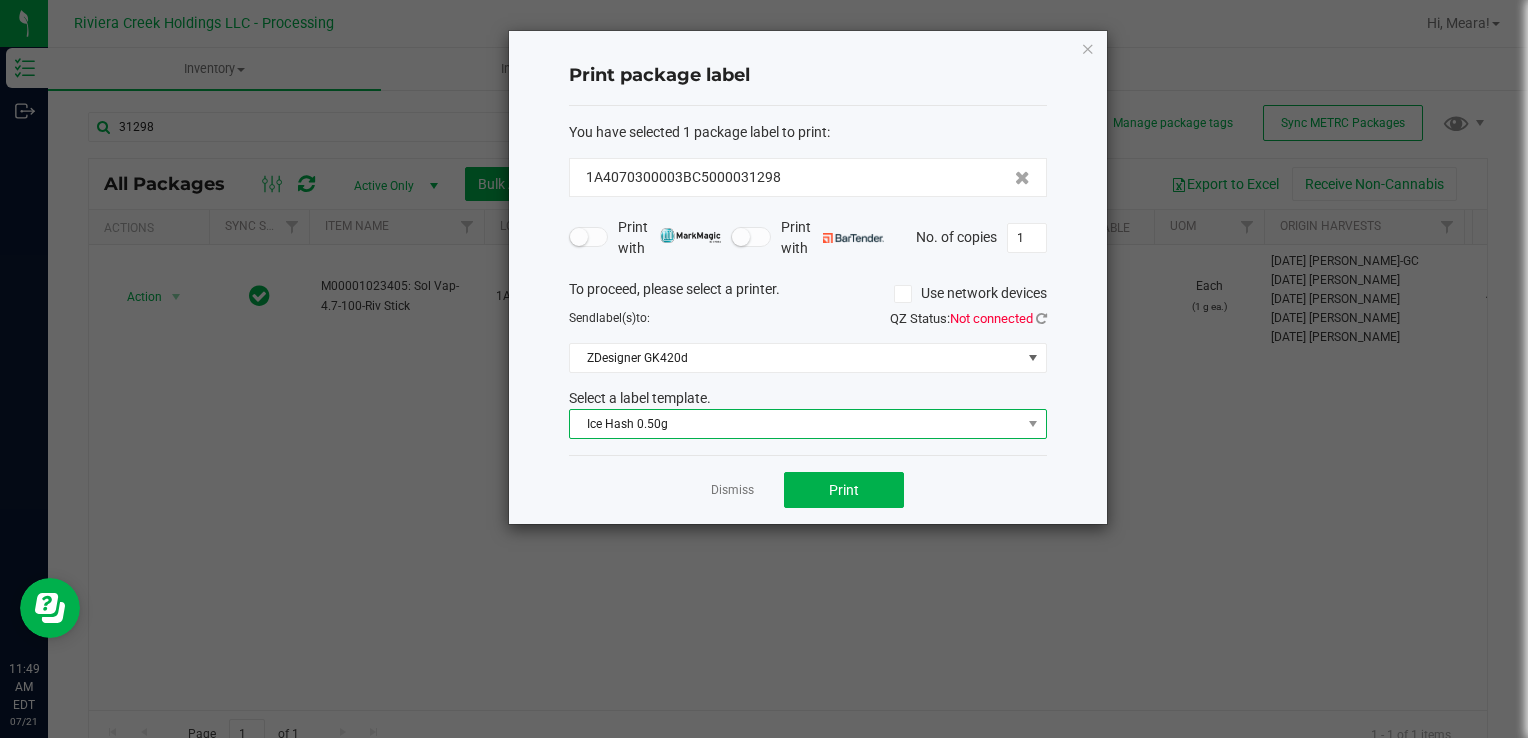 click on "Ice Hash 0.50g" at bounding box center [795, 424] 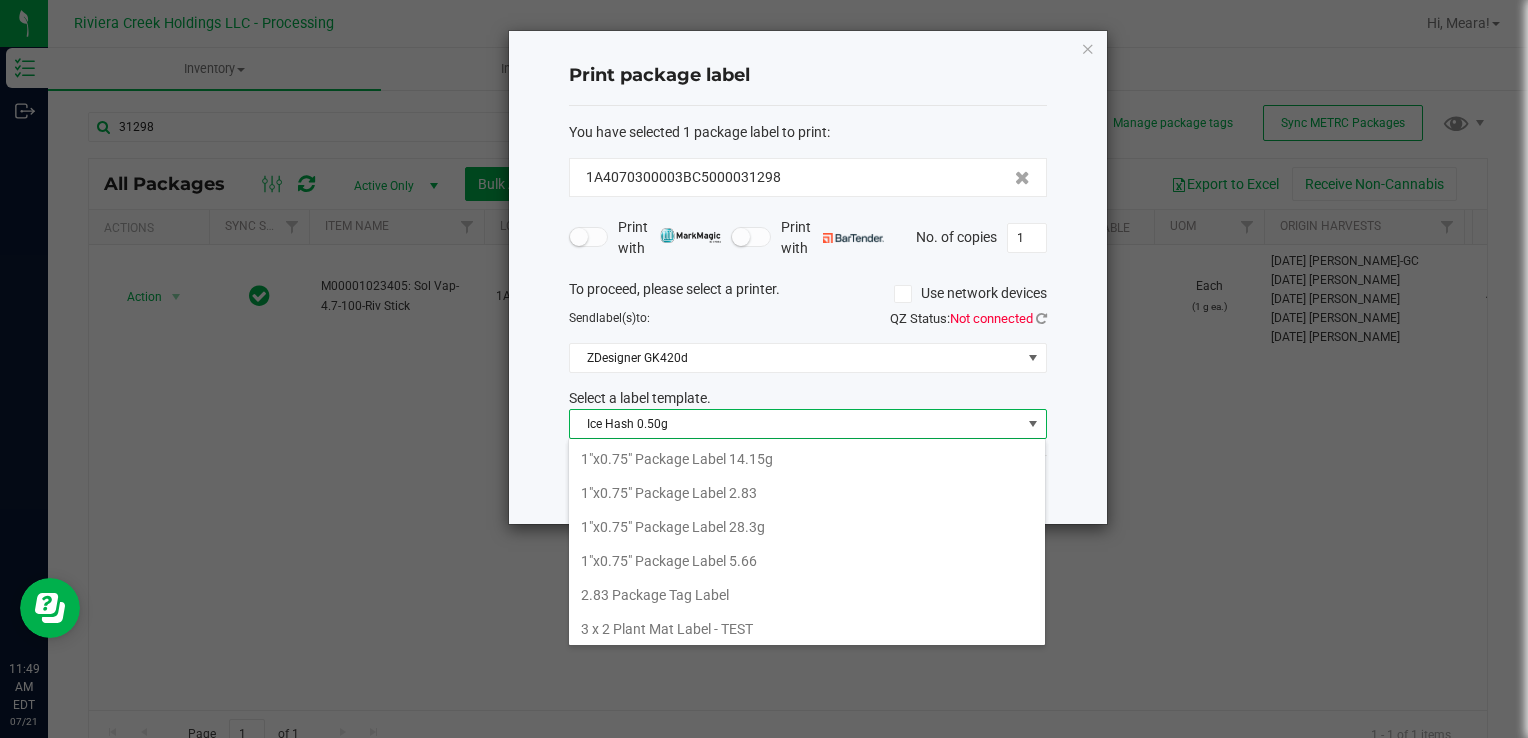 scroll, scrollTop: 506, scrollLeft: 0, axis: vertical 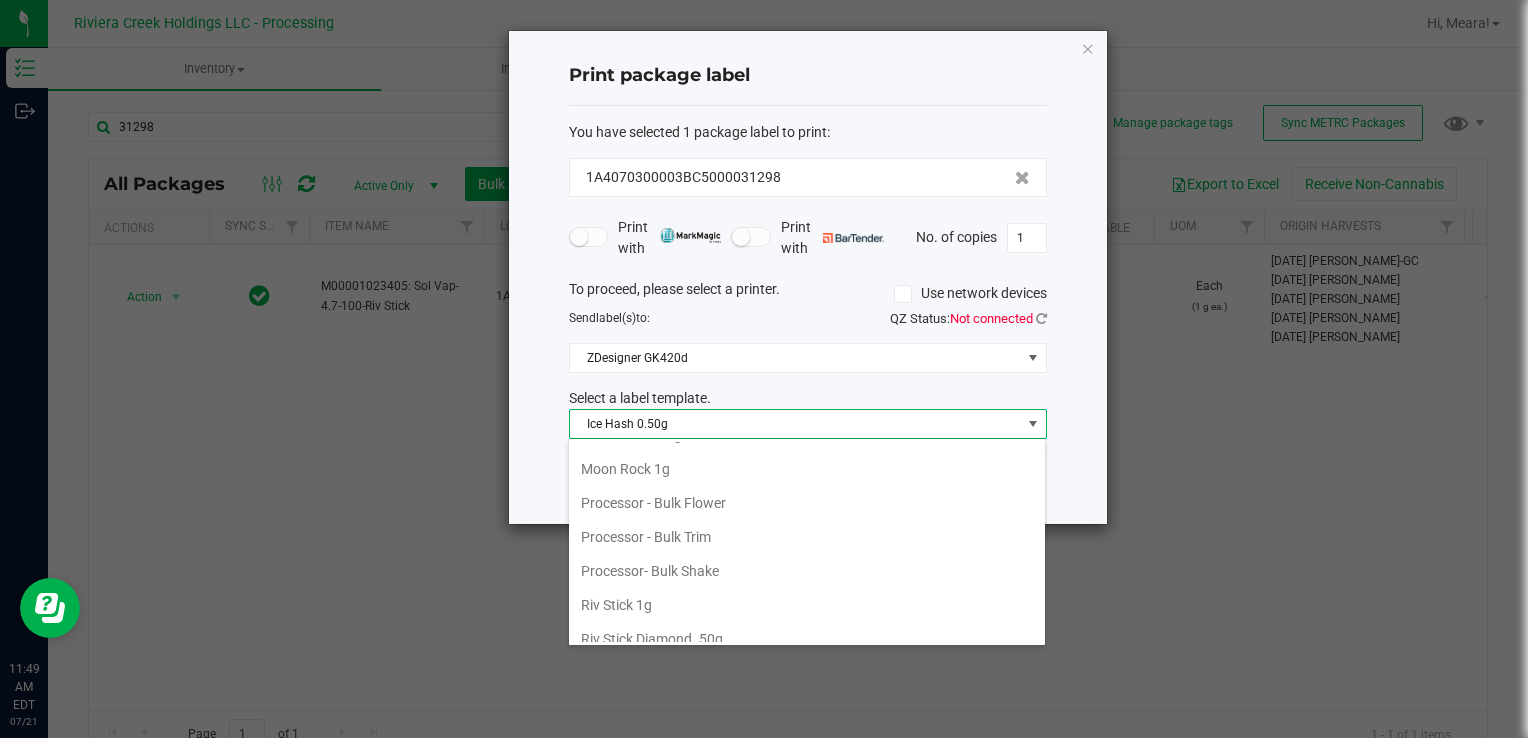 drag, startPoint x: 665, startPoint y: 587, endPoint x: 760, endPoint y: 464, distance: 155.41557 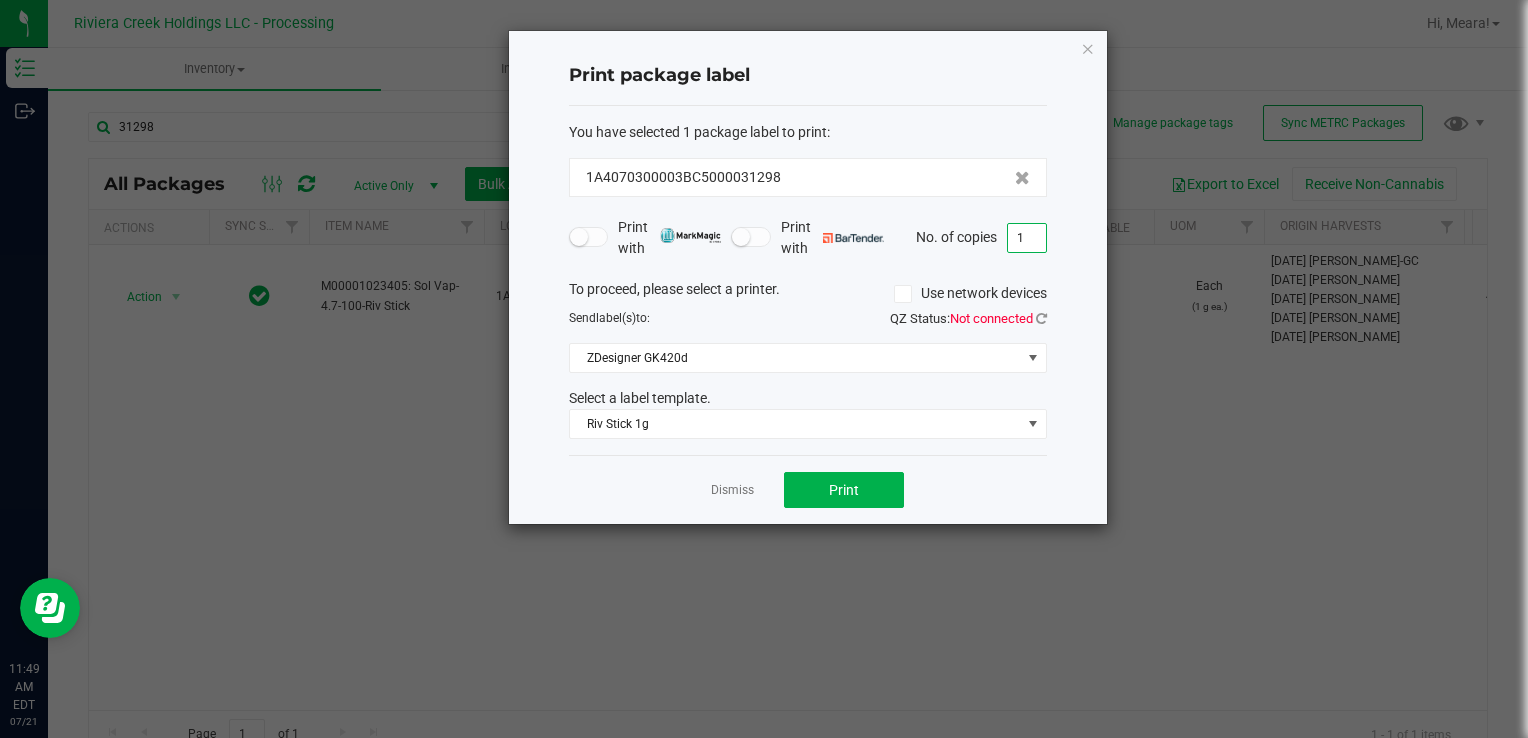 click on "1" at bounding box center [1027, 238] 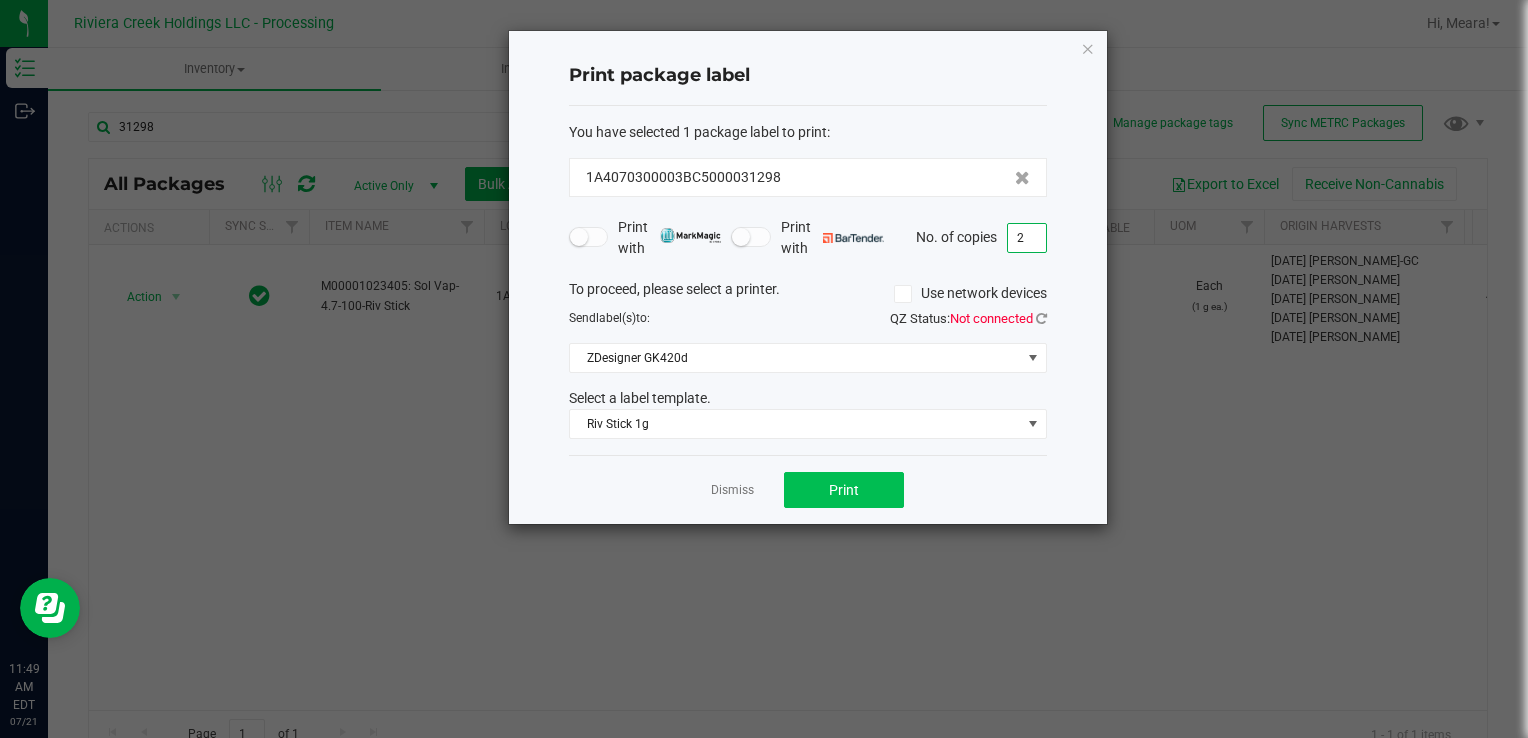 type on "2" 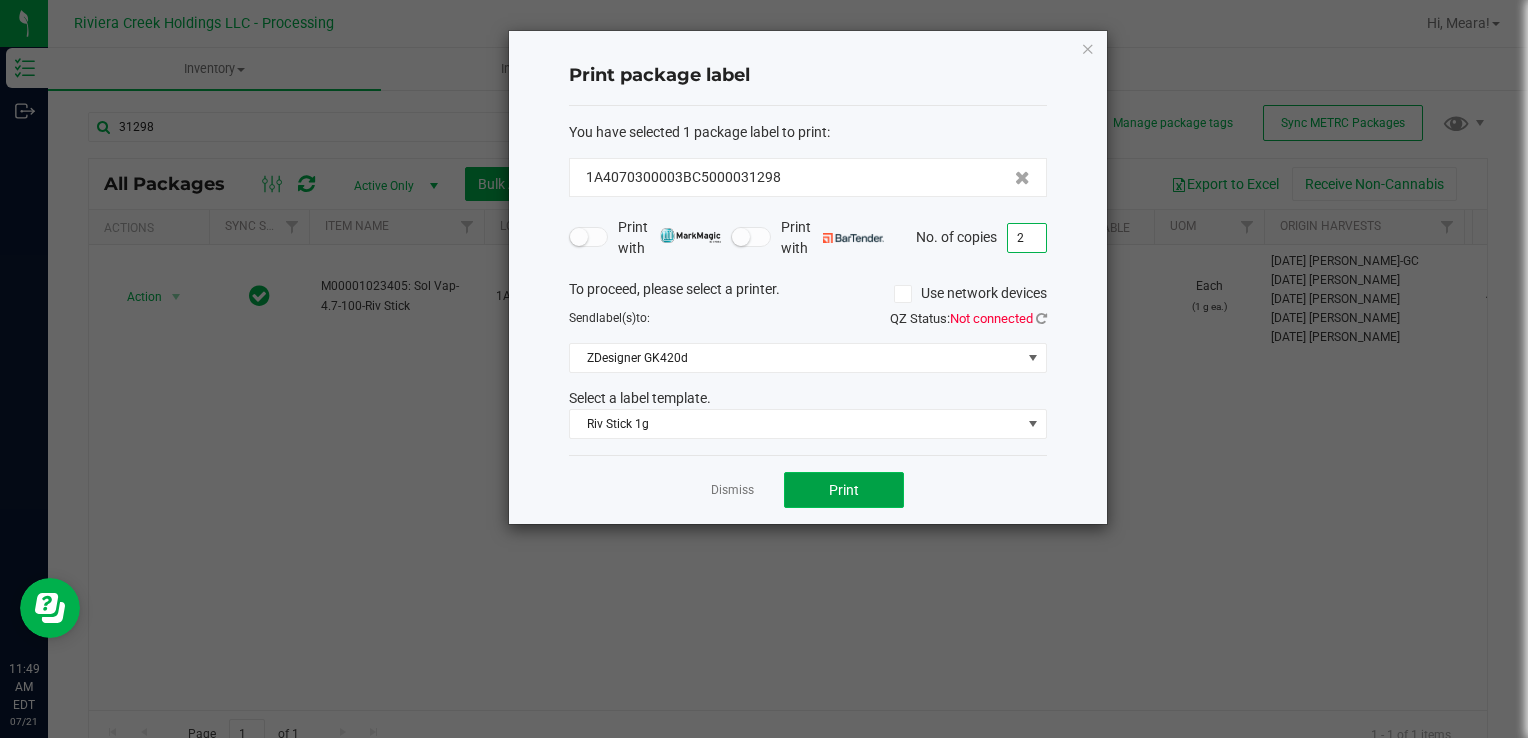 click on "Print" 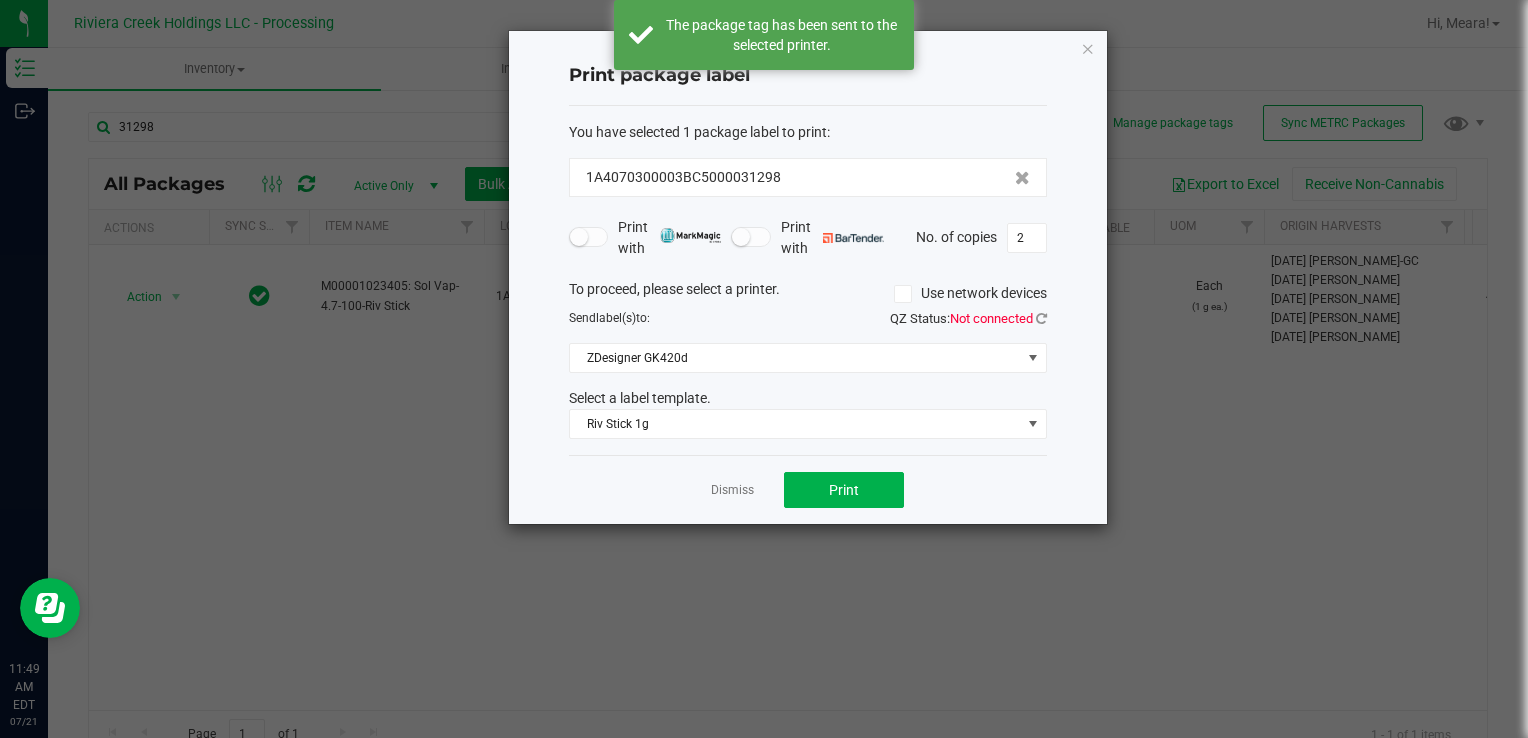click on "Dismiss" 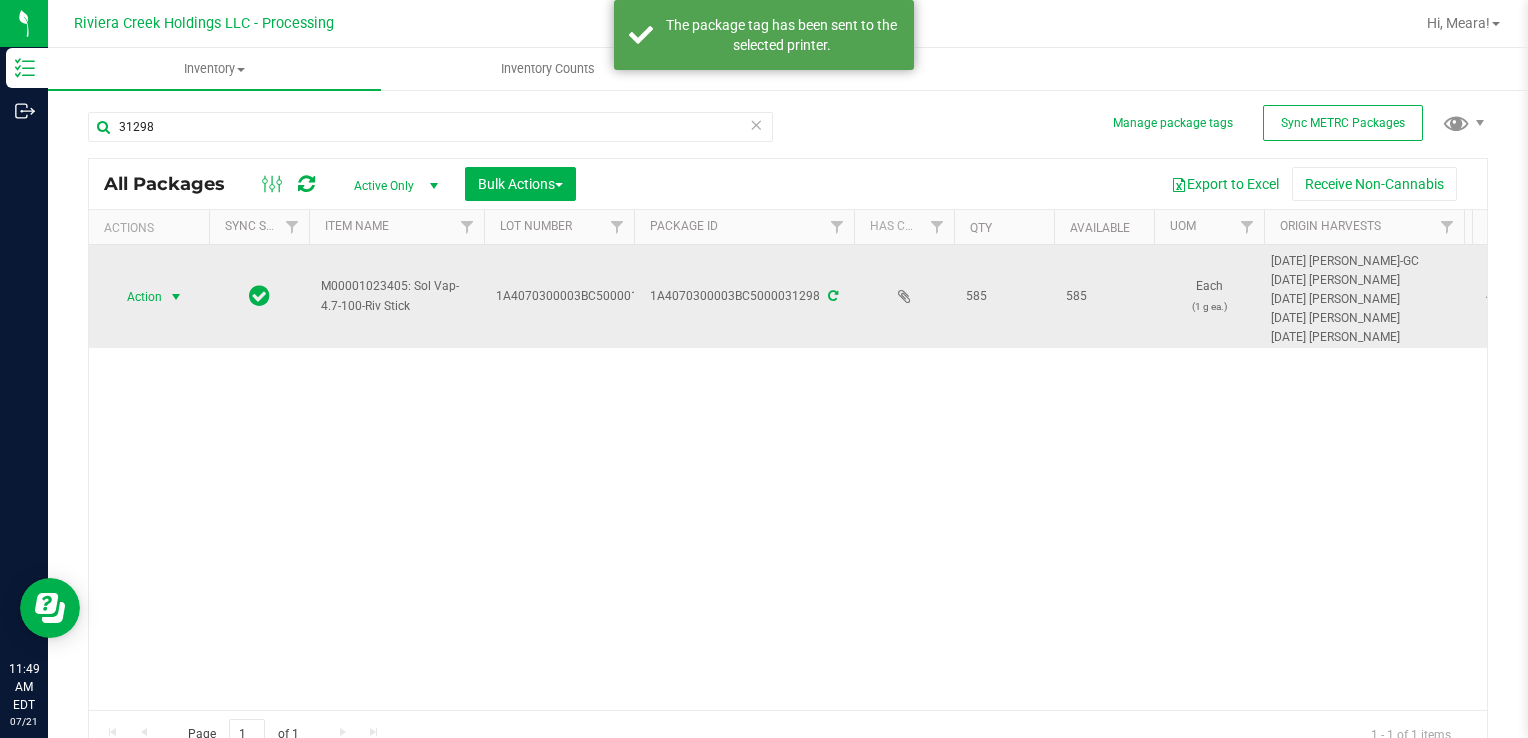 click on "Action" at bounding box center [136, 297] 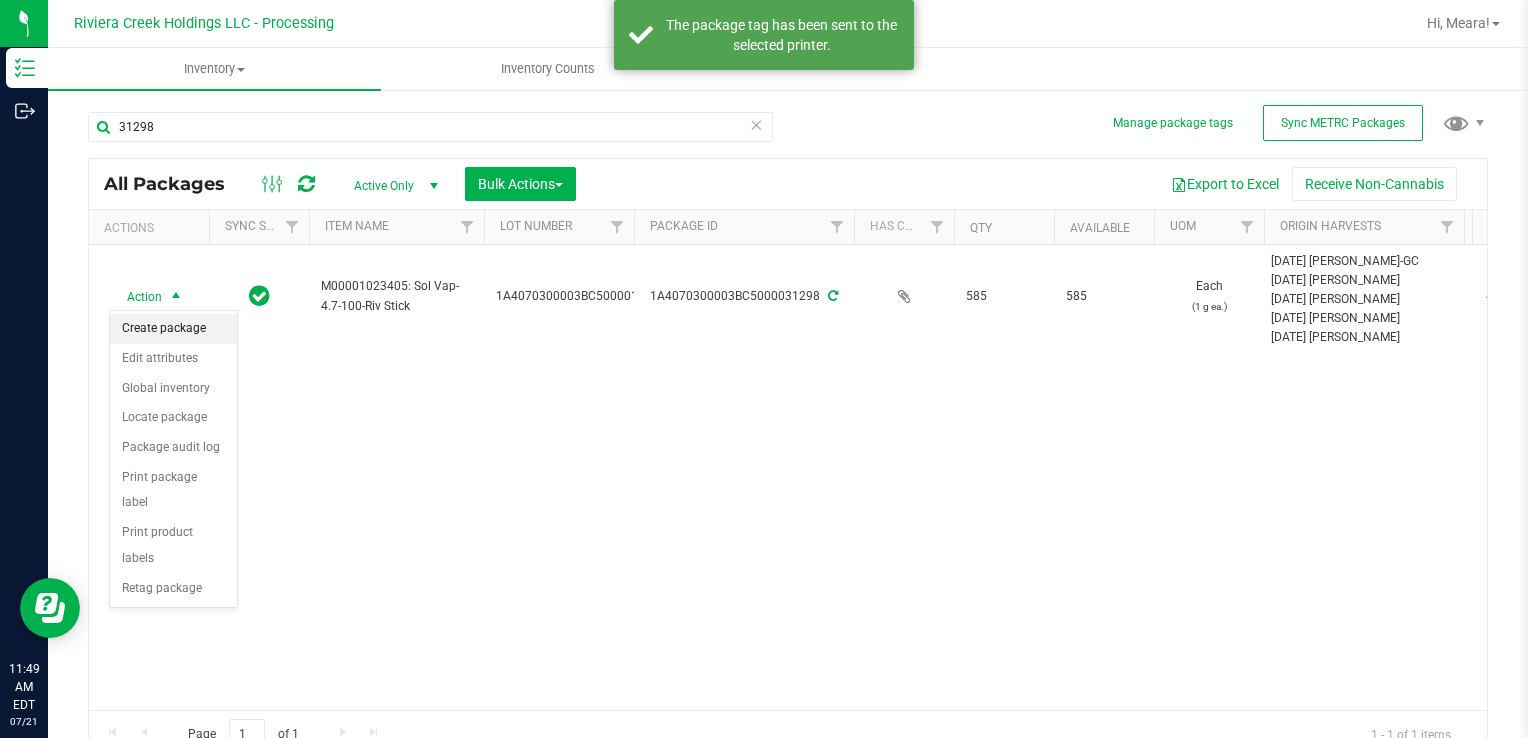 click on "Create package" at bounding box center [173, 329] 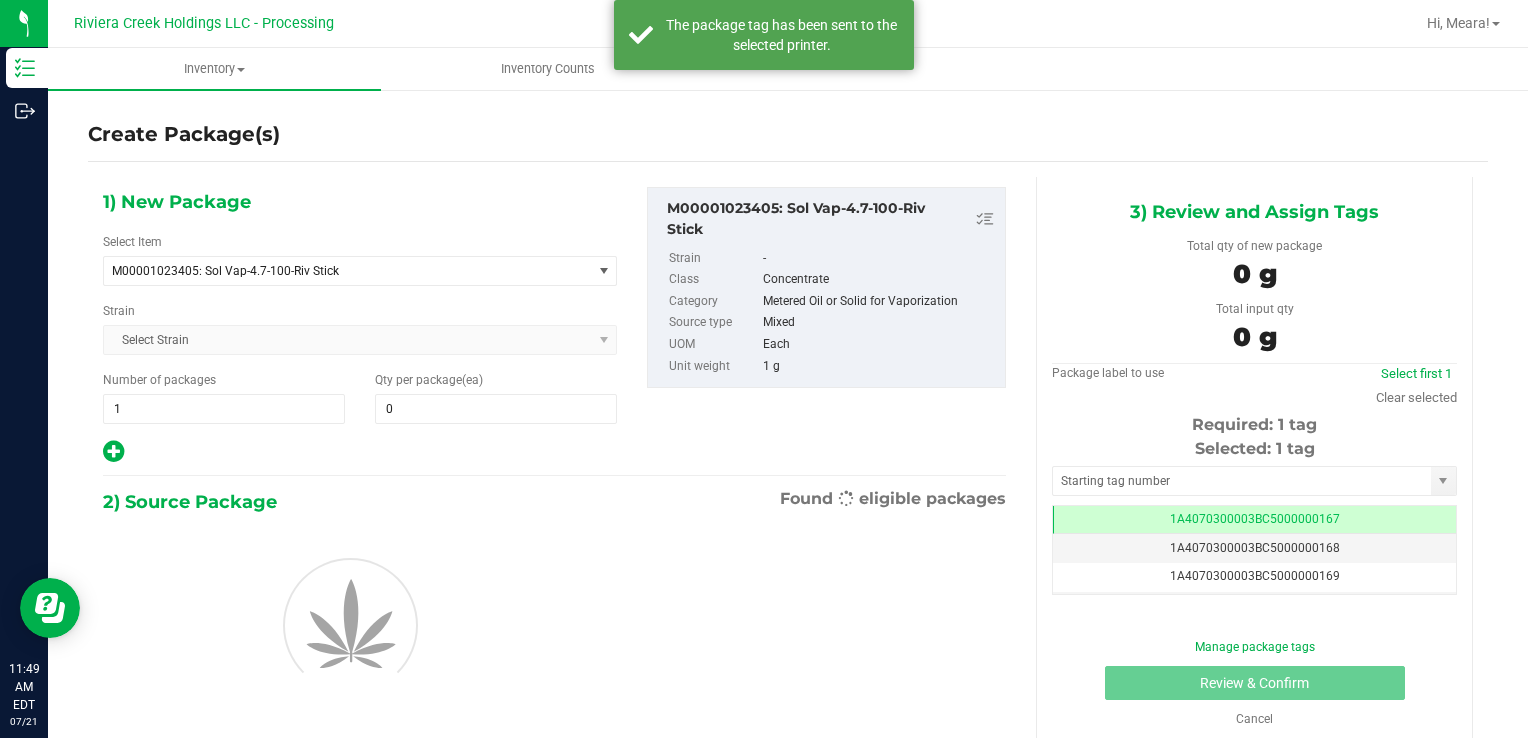 scroll, scrollTop: 0, scrollLeft: 0, axis: both 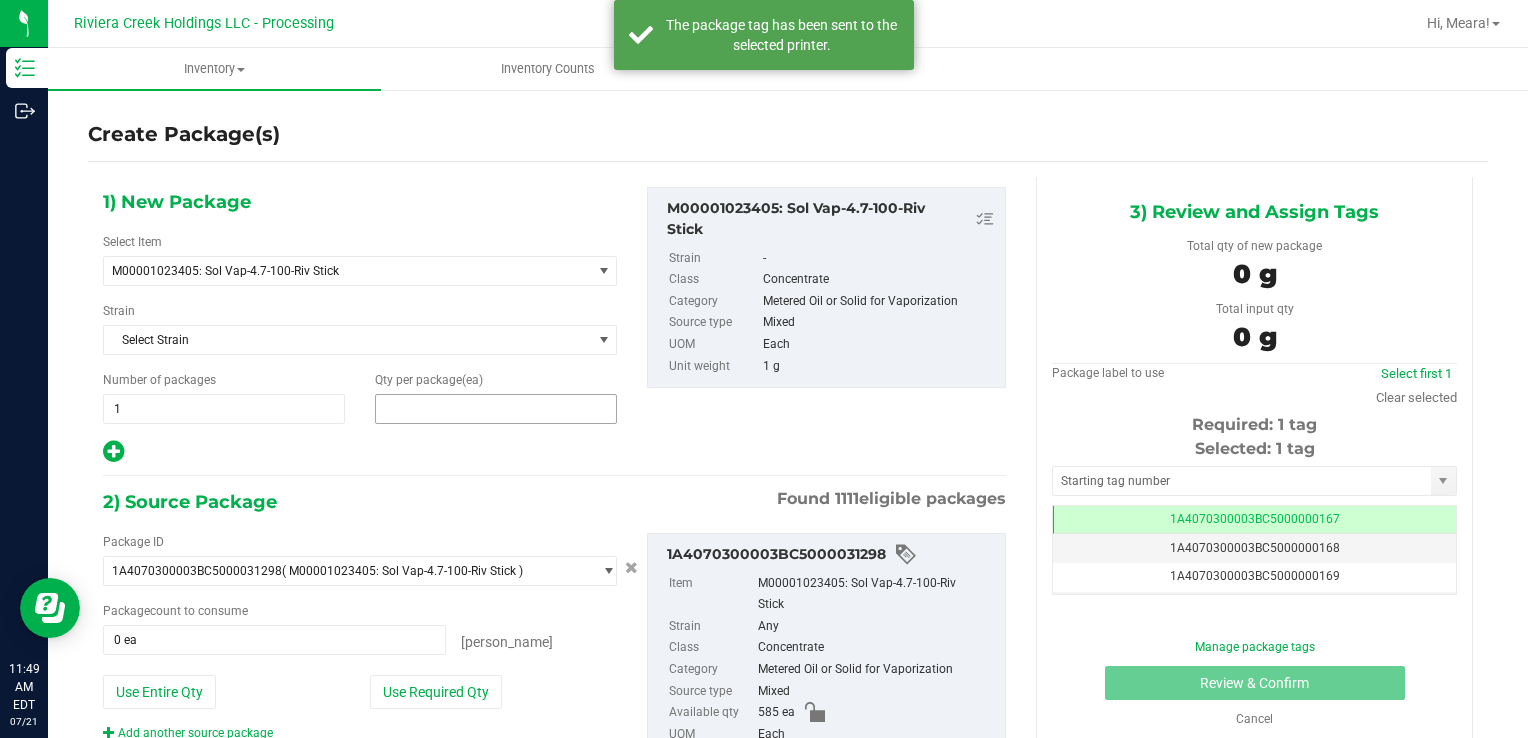 click at bounding box center [496, 409] 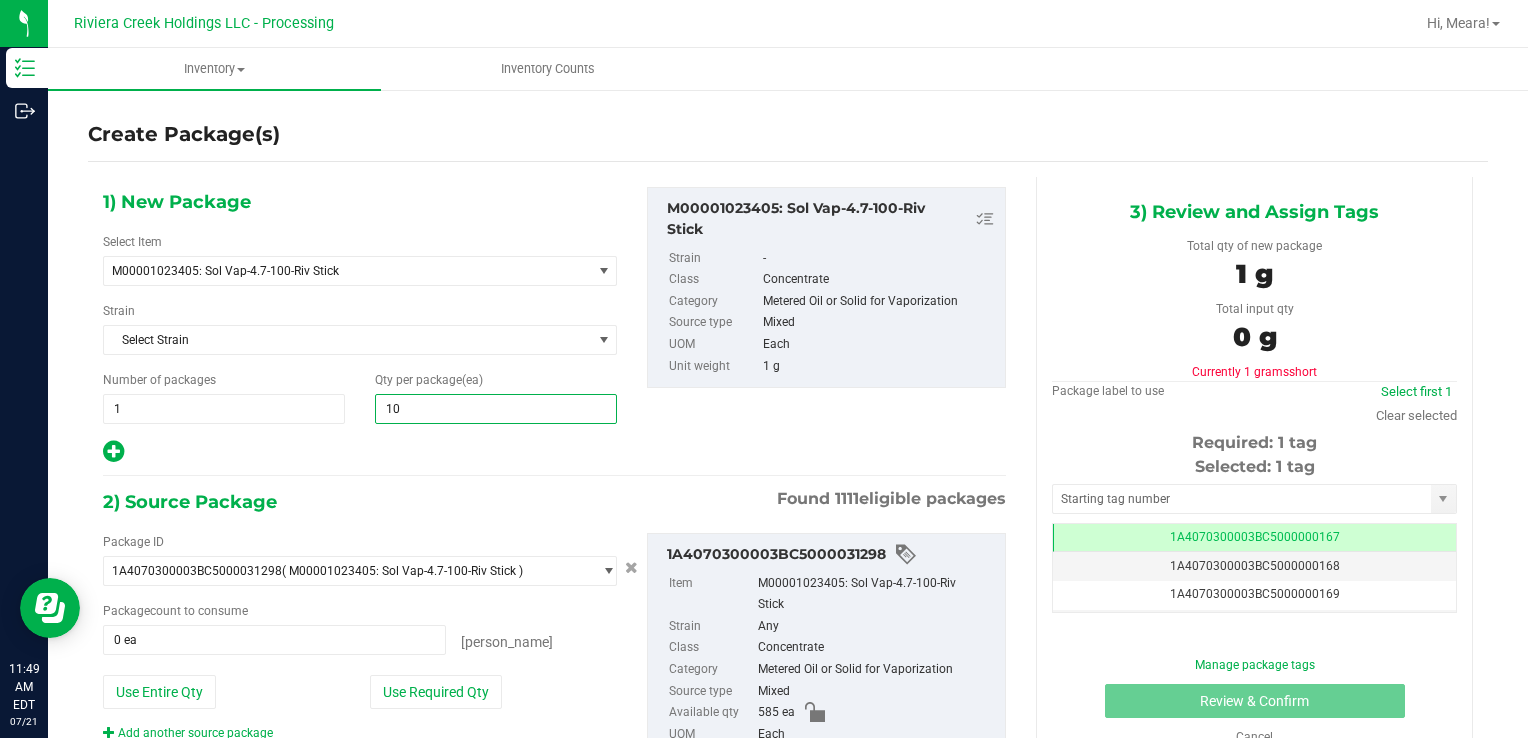 type on "100" 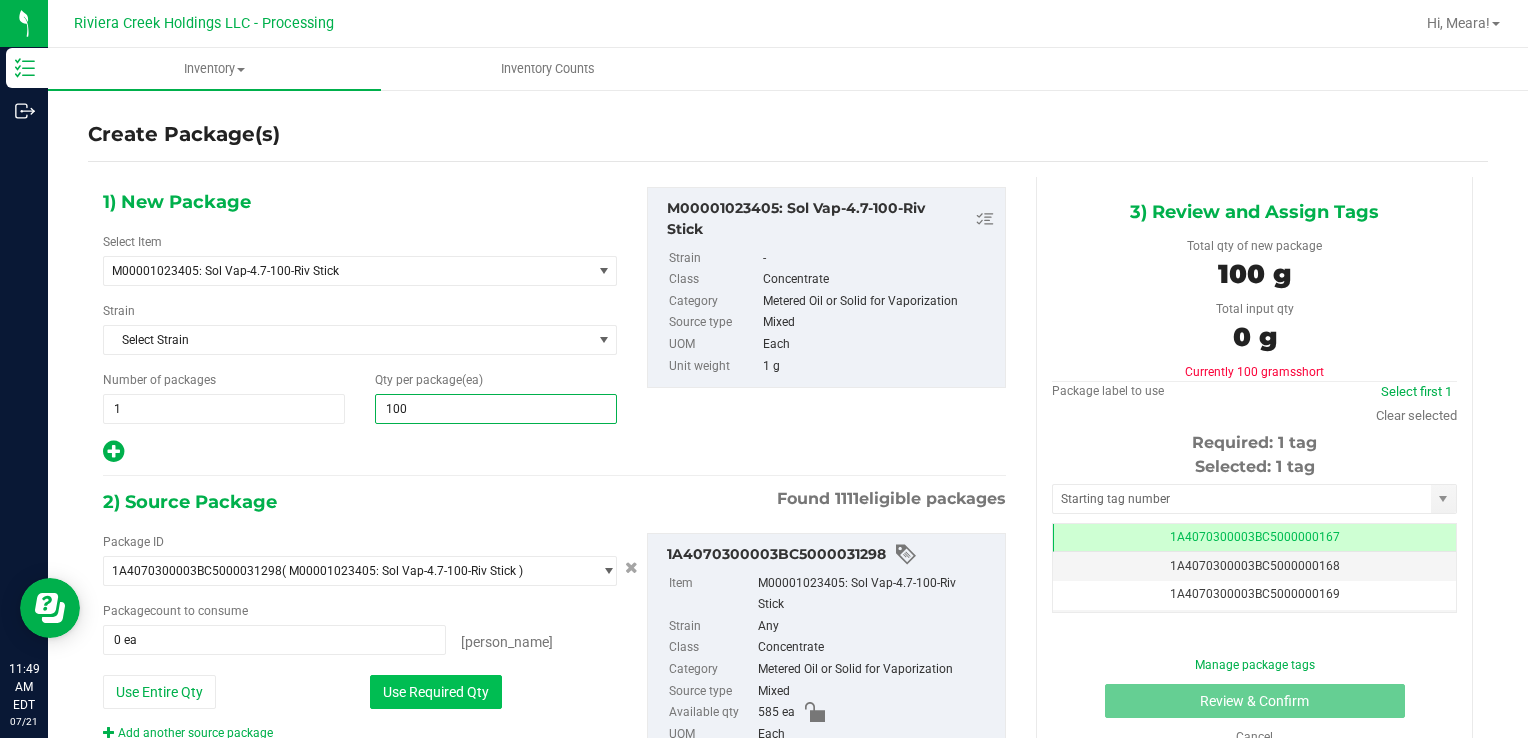 type on "100" 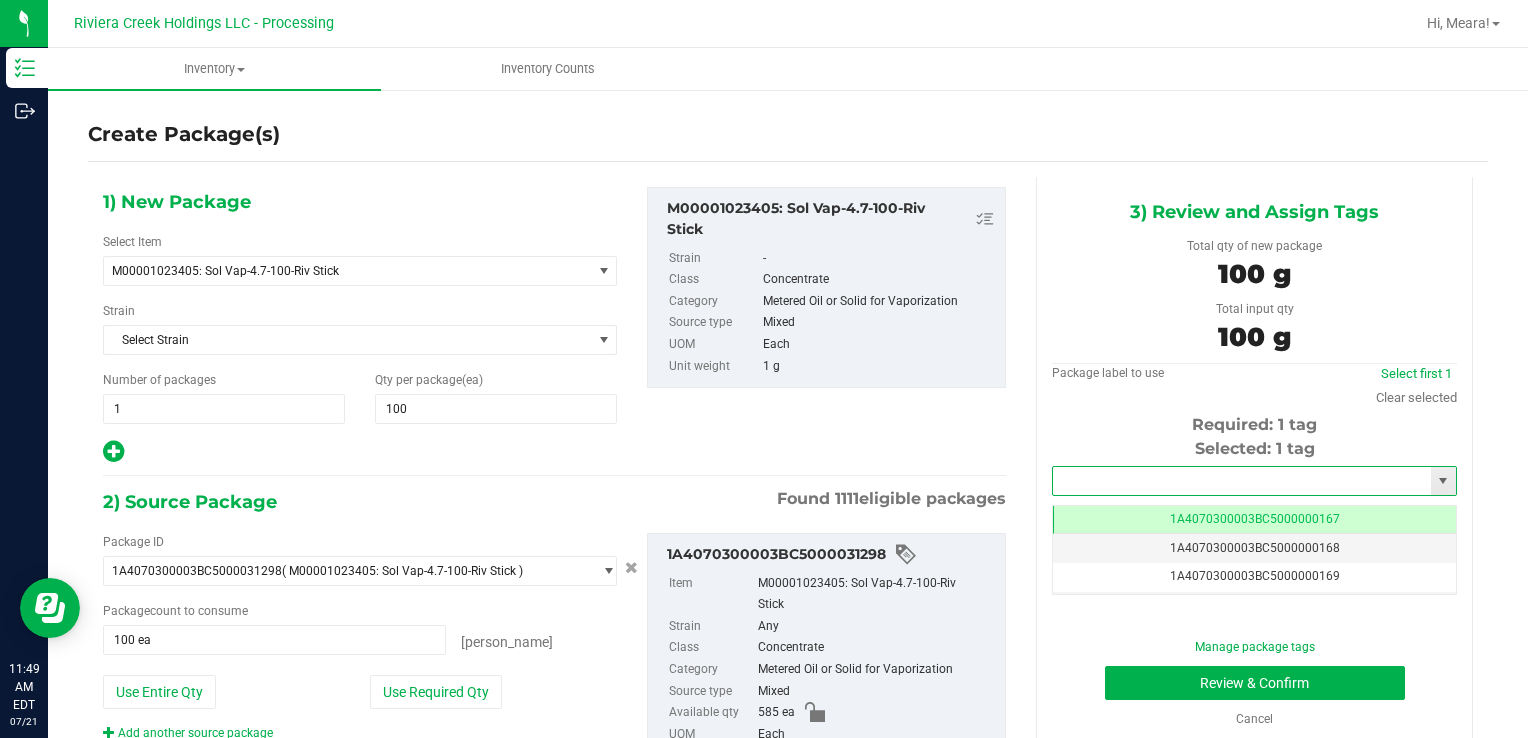 click at bounding box center (1242, 481) 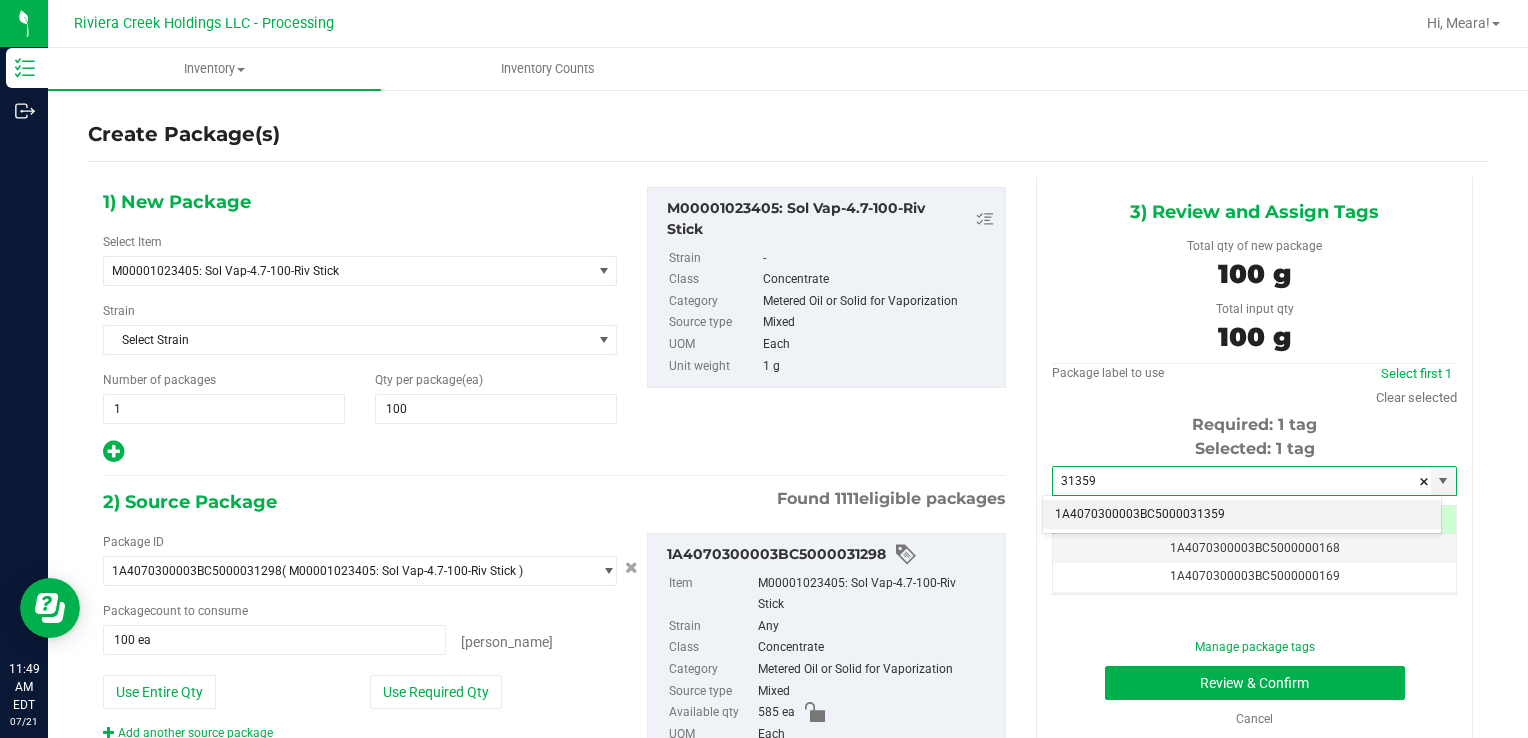 drag, startPoint x: 1090, startPoint y: 530, endPoint x: 1081, endPoint y: 514, distance: 18.35756 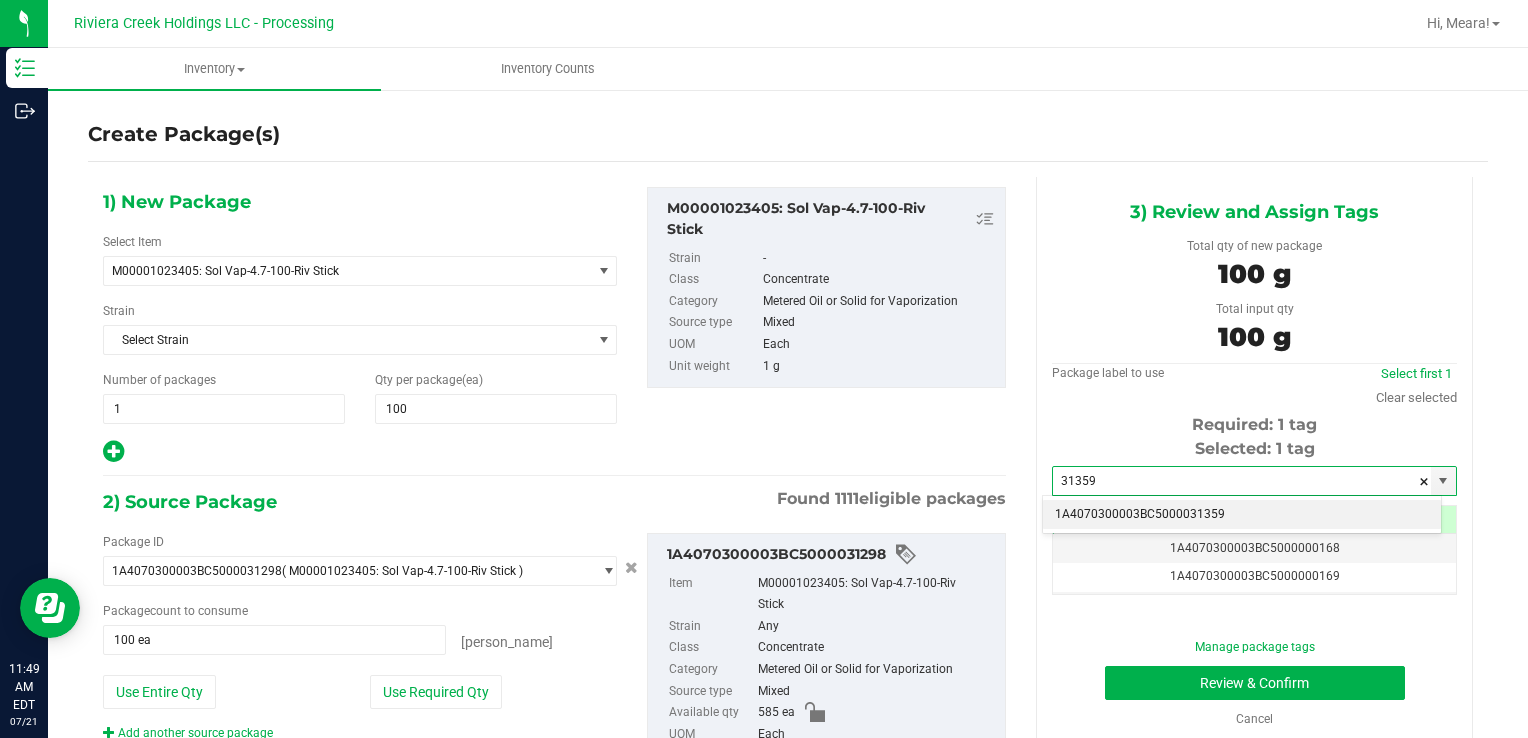 click on "1A4070300003BC5000031359" at bounding box center (1242, 515) 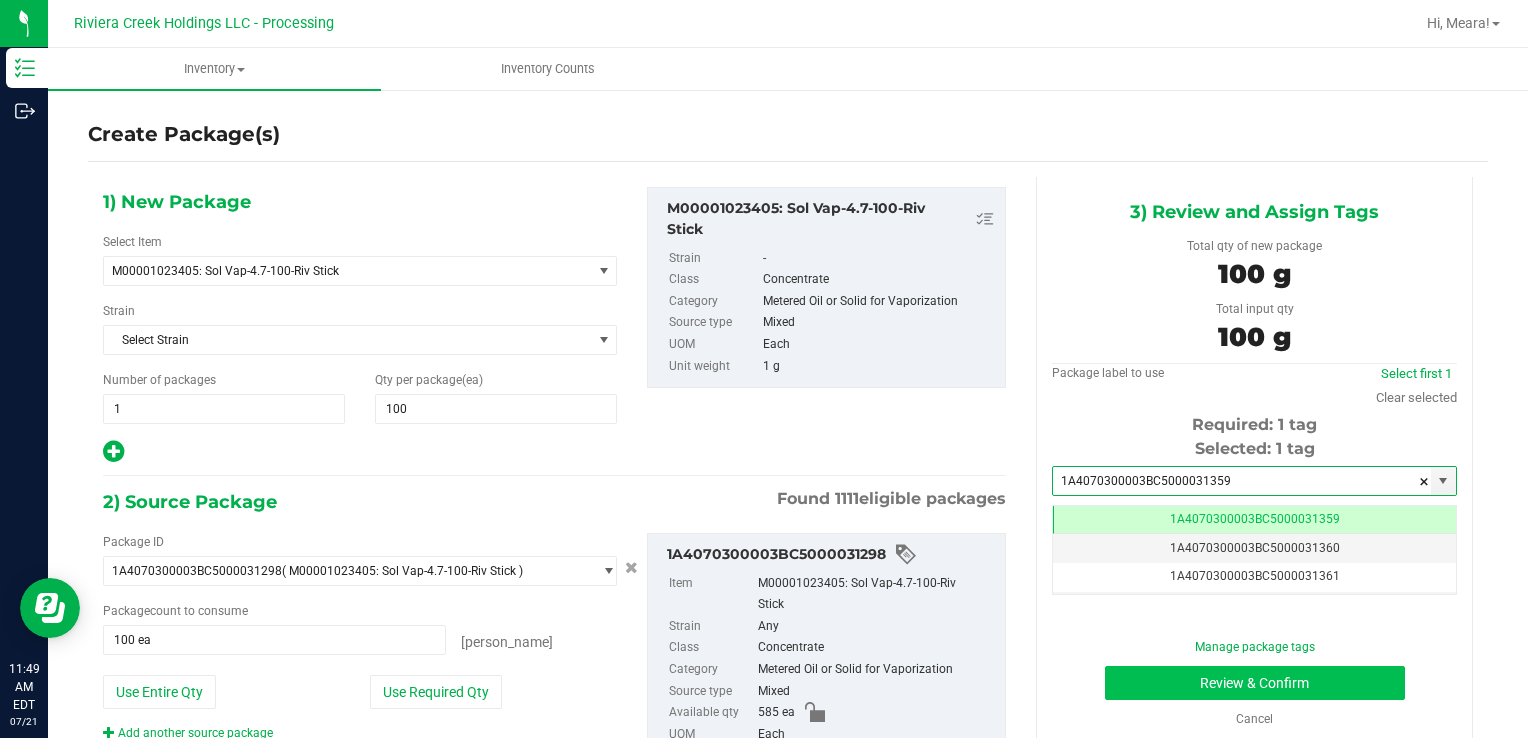 type on "1A4070300003BC5000031359" 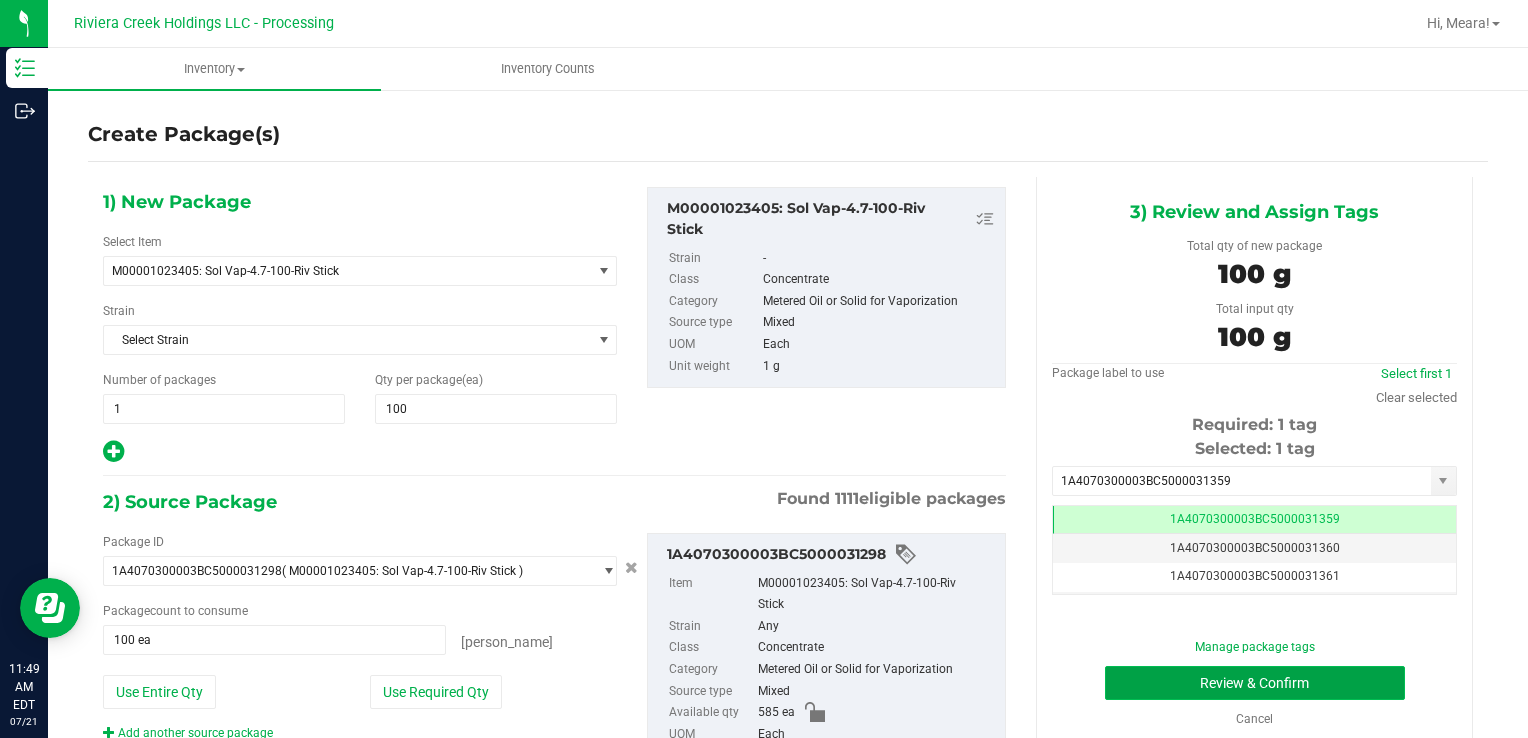 click on "Review & Confirm" at bounding box center [1255, 683] 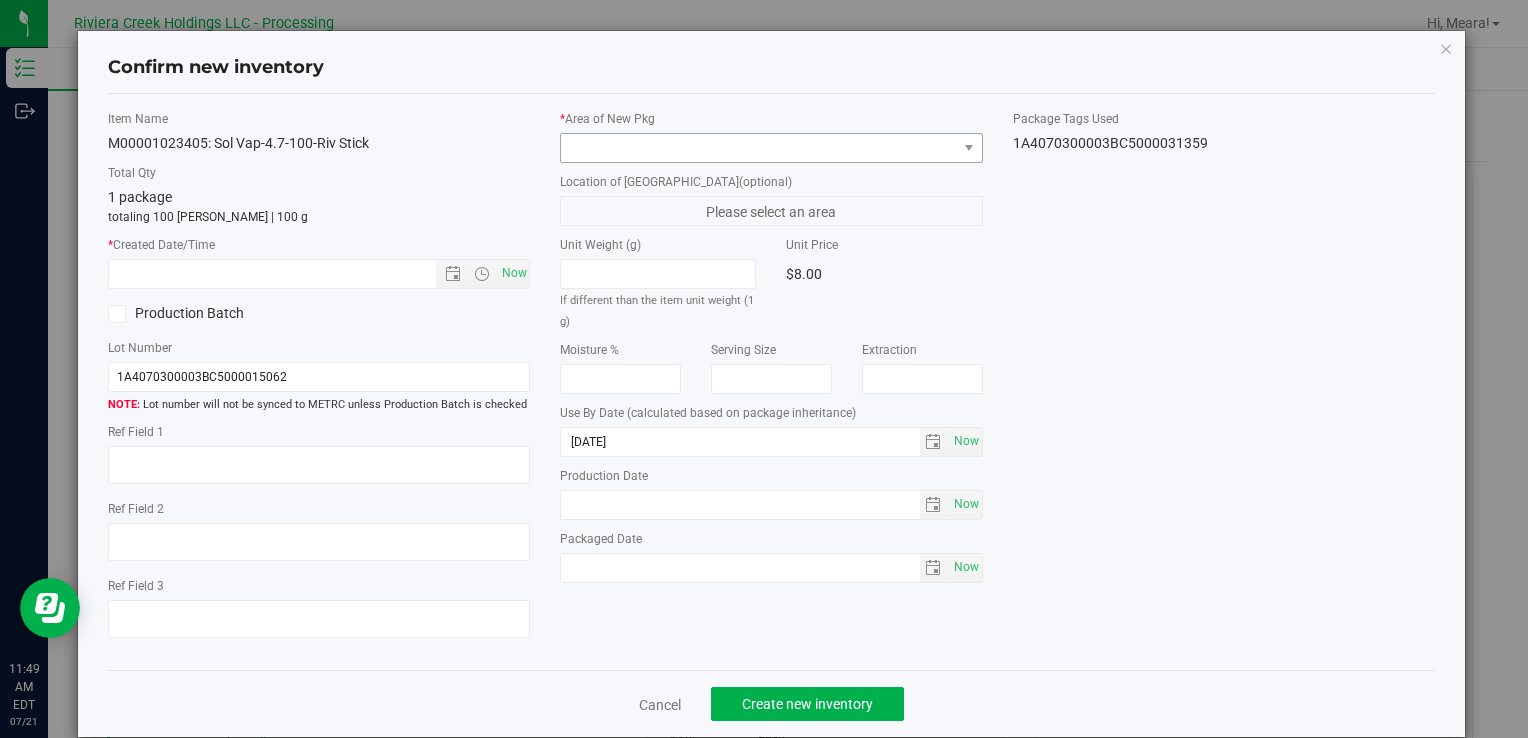 click on "*
Area of [GEOGRAPHIC_DATA]
Location of [GEOGRAPHIC_DATA]
(optional)
Please select an area
Unit Weight (g)
If different than the item unit weight (1 g)
Unit Price
$8.00
Moisture %" at bounding box center [771, 351] 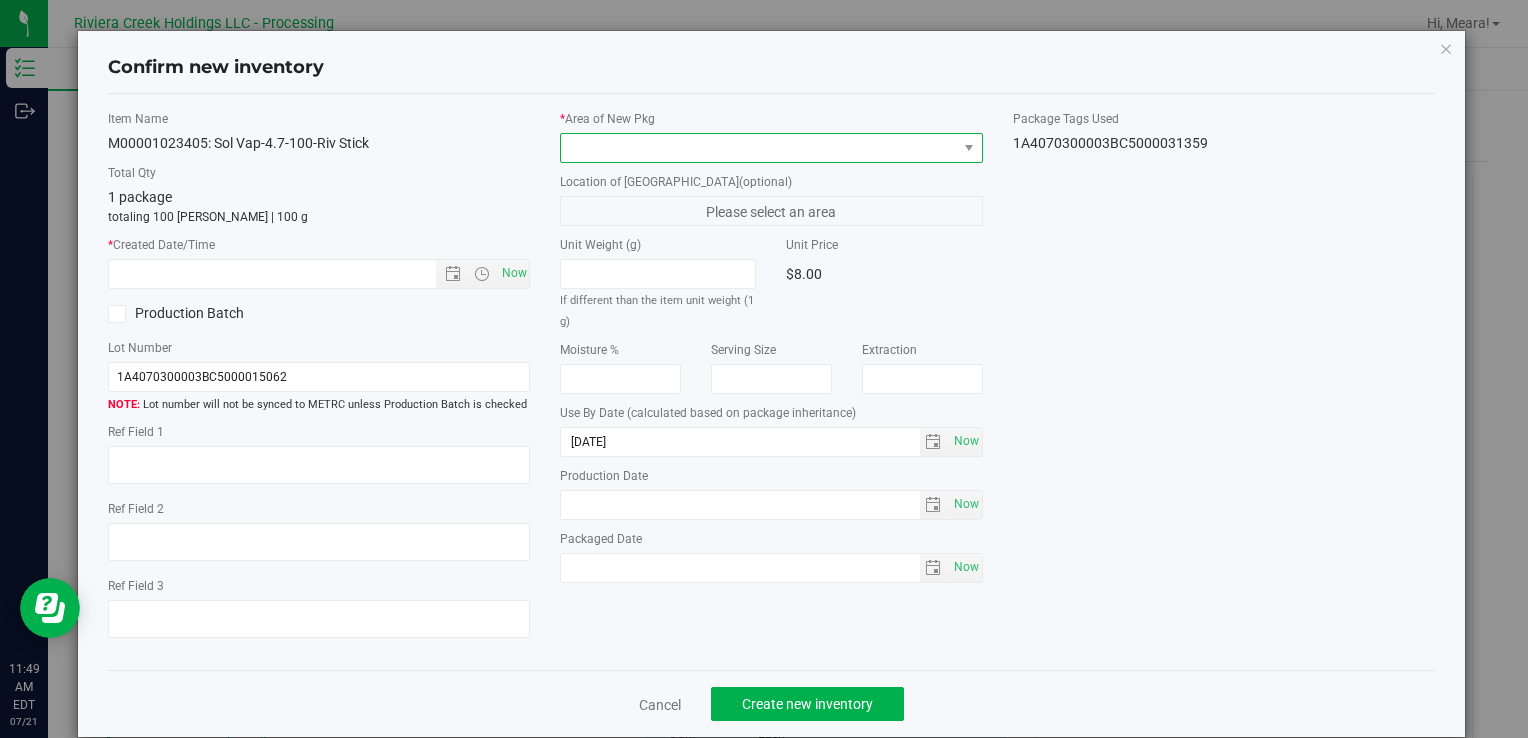click at bounding box center (758, 148) 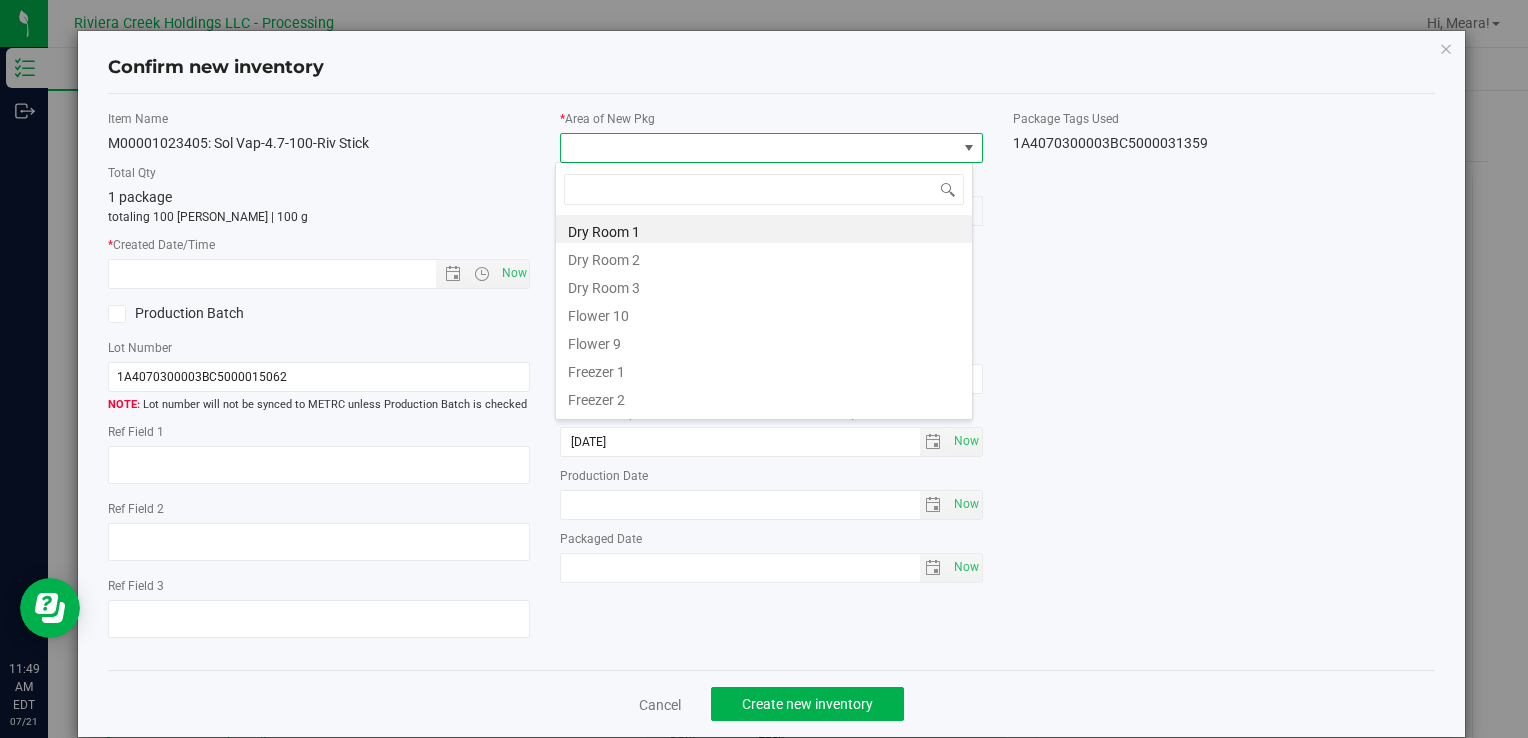 click on "Flower 10" at bounding box center (764, 313) 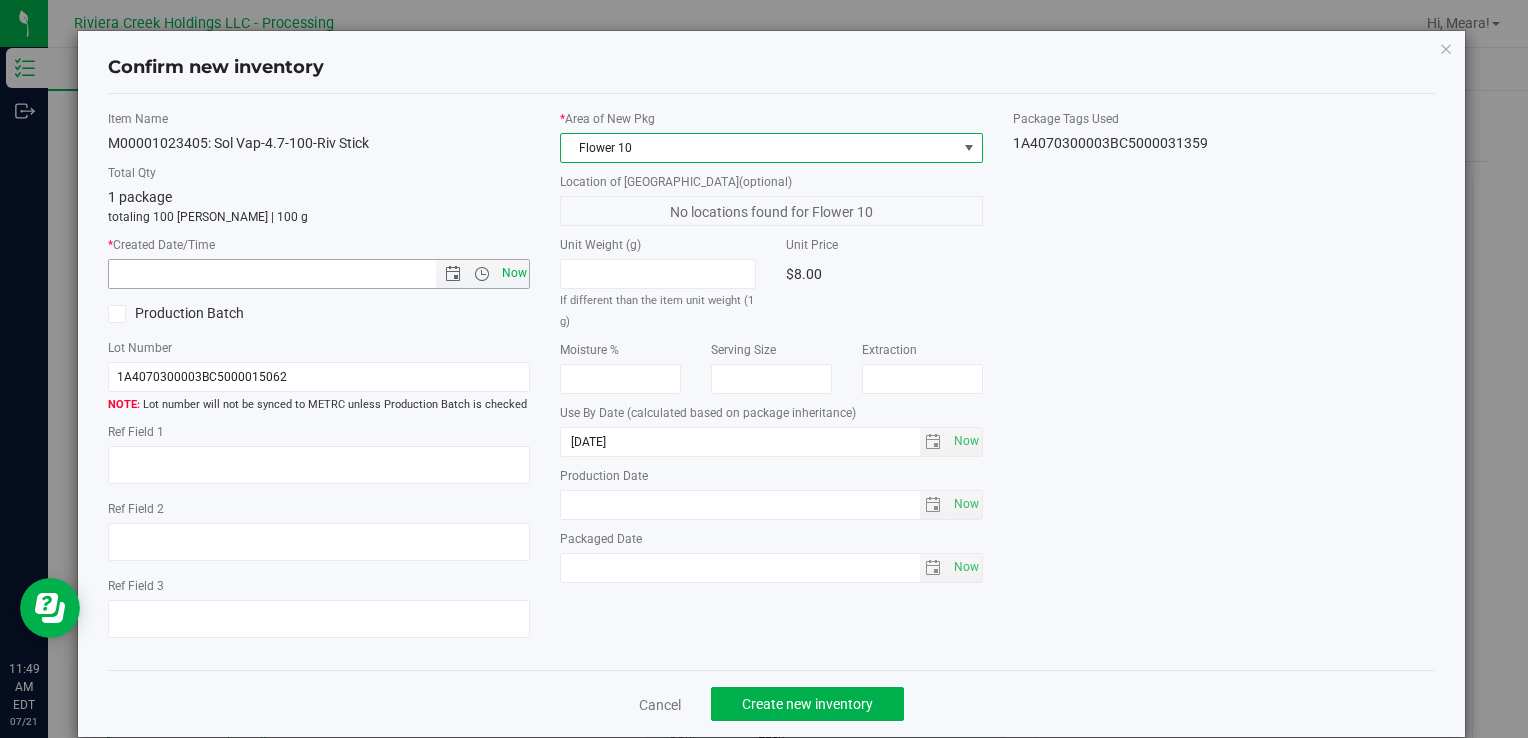 click on "Now" at bounding box center [514, 273] 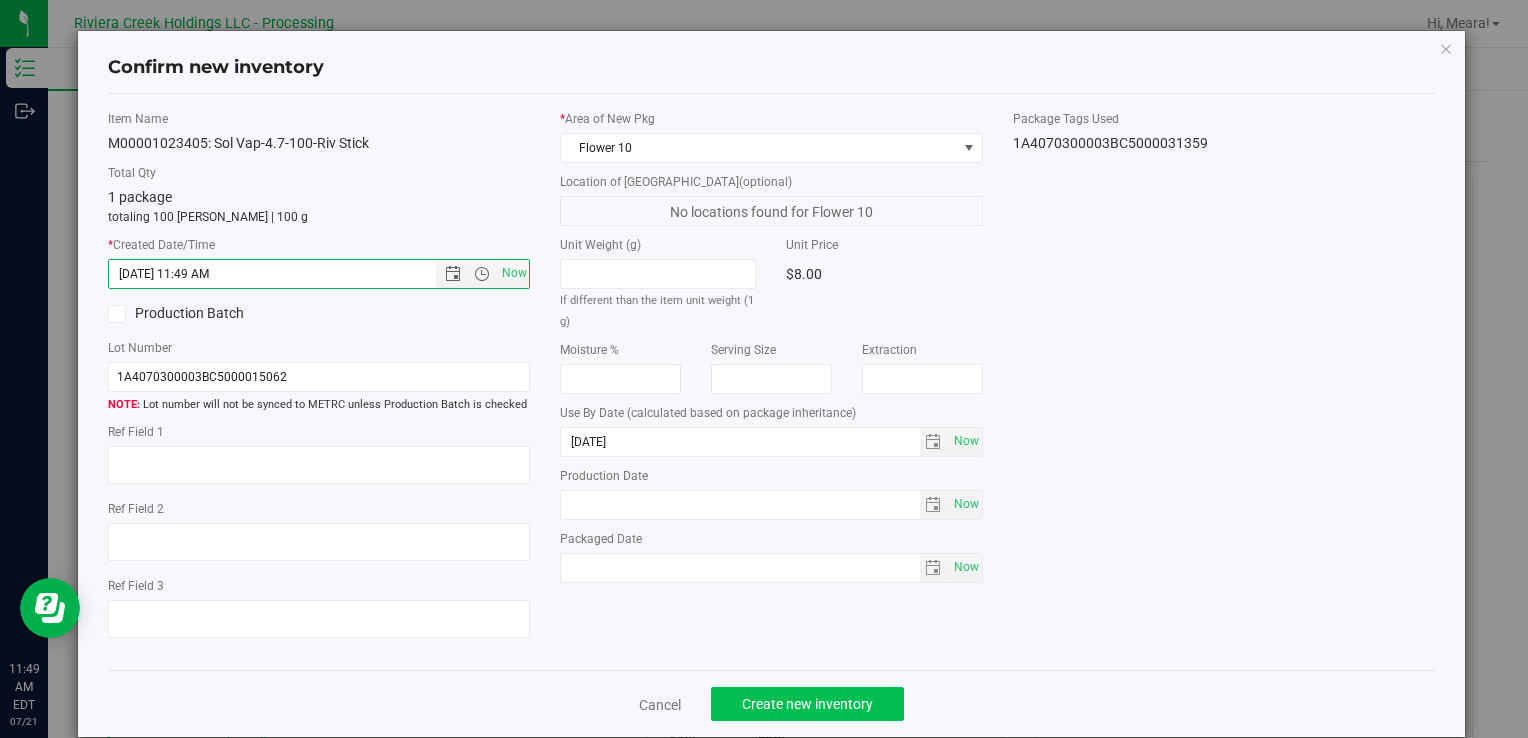 drag, startPoint x: 783, startPoint y: 683, endPoint x: 786, endPoint y: 696, distance: 13.341664 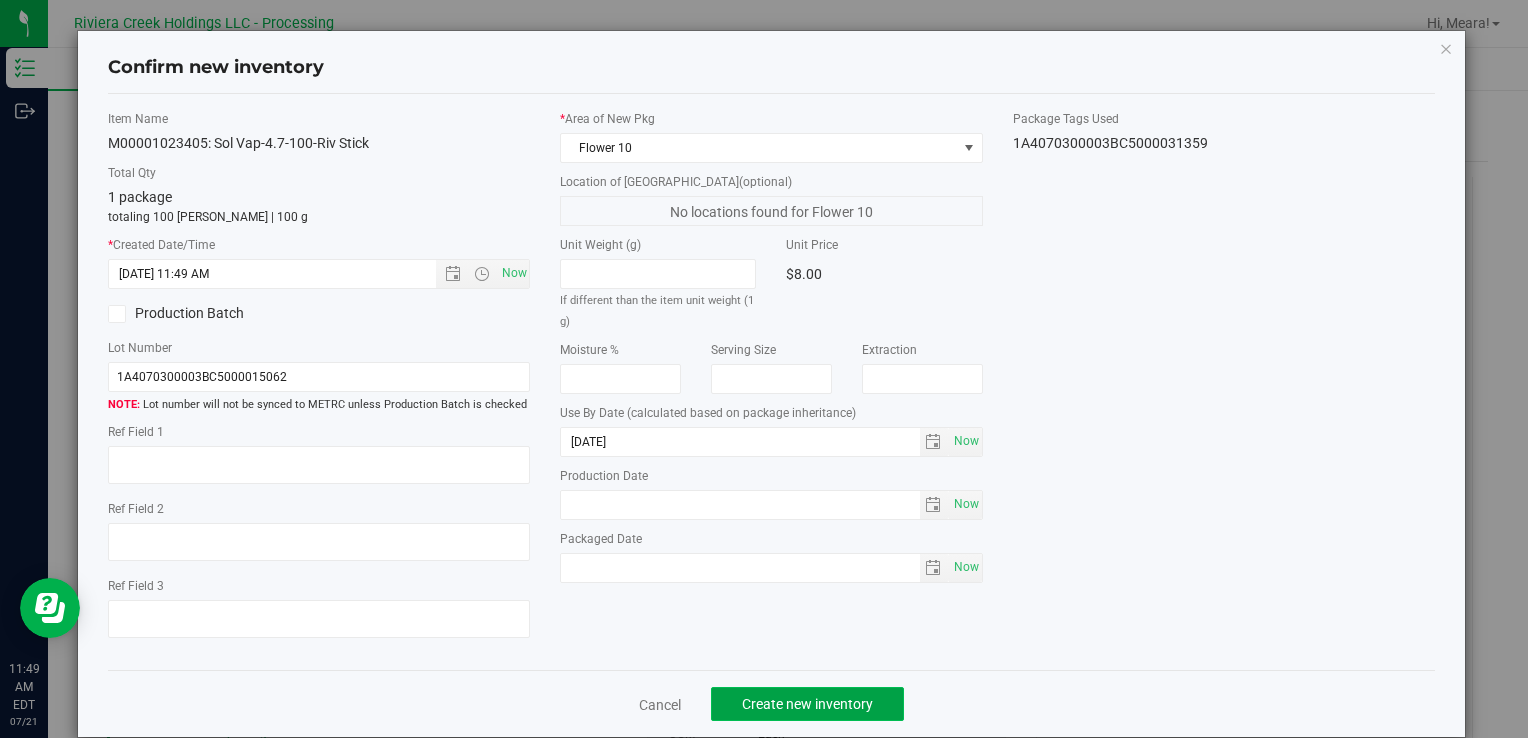 click on "Create new inventory" 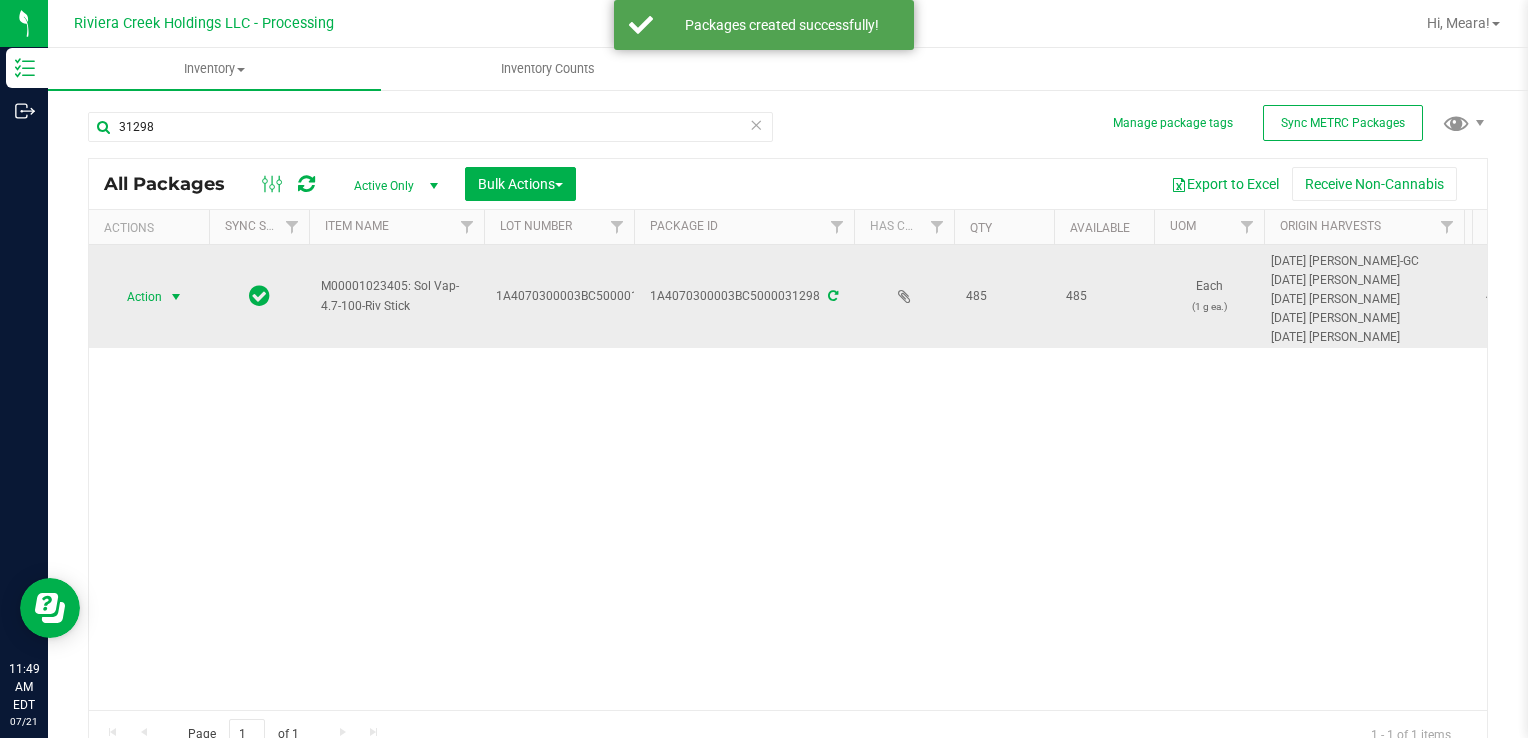 click at bounding box center [176, 297] 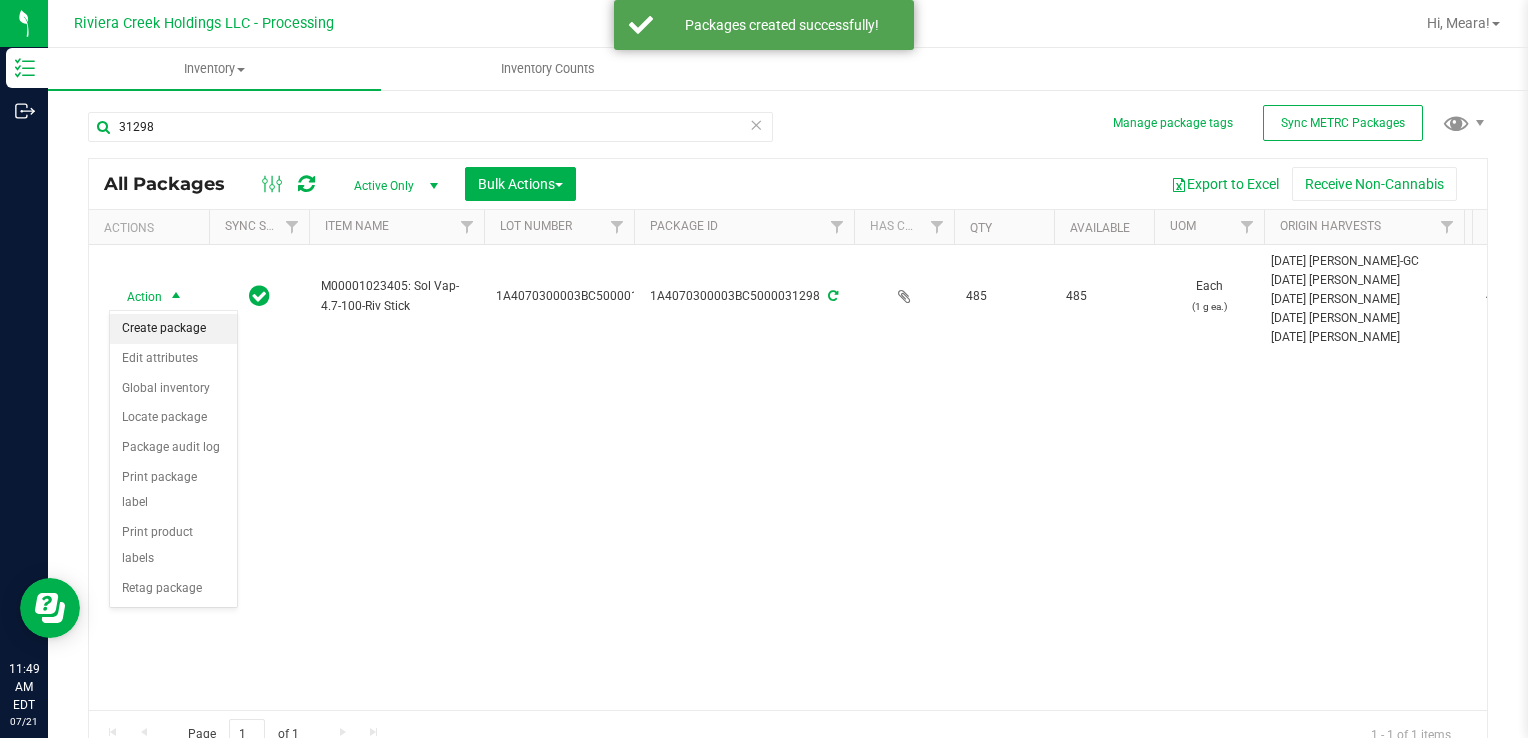 click on "Create package" at bounding box center [173, 329] 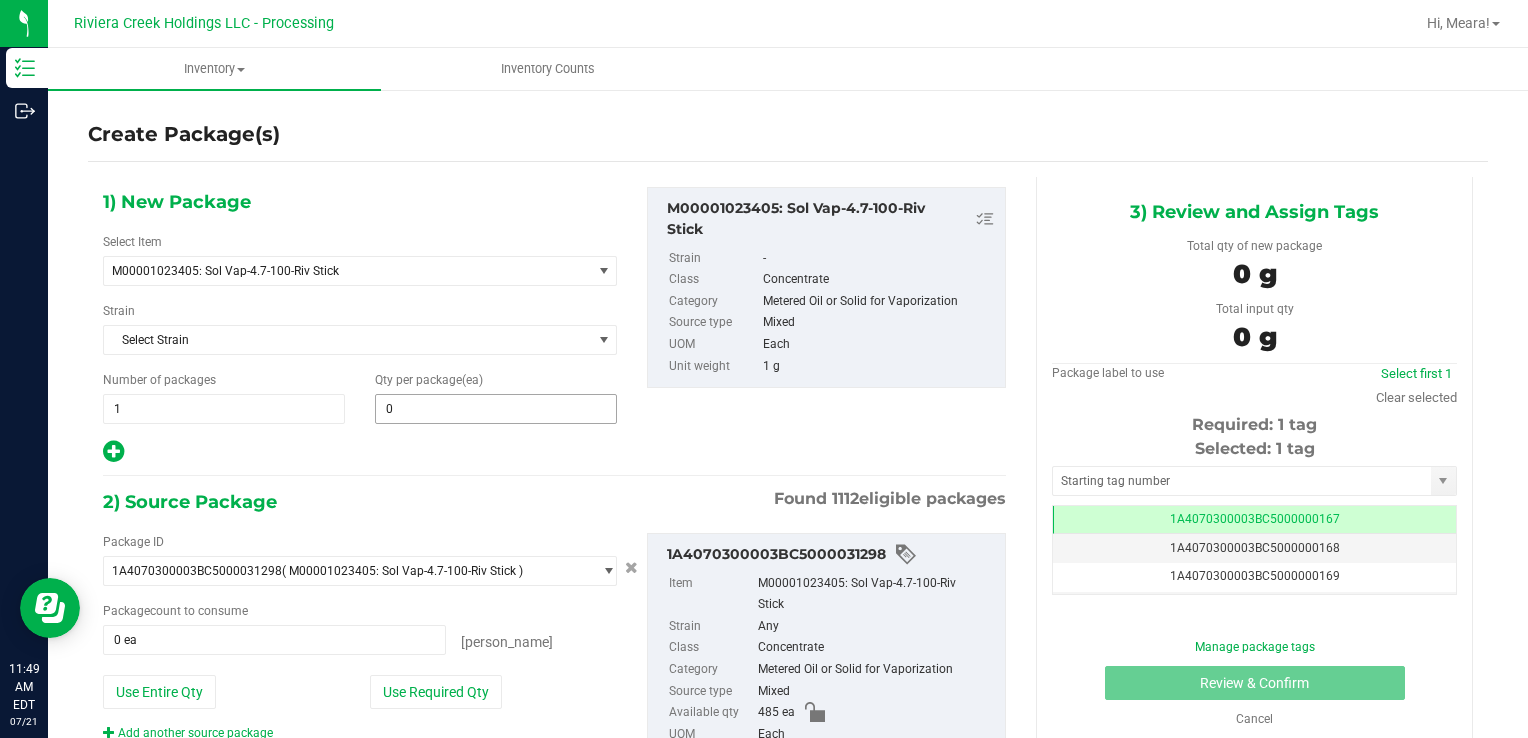 type 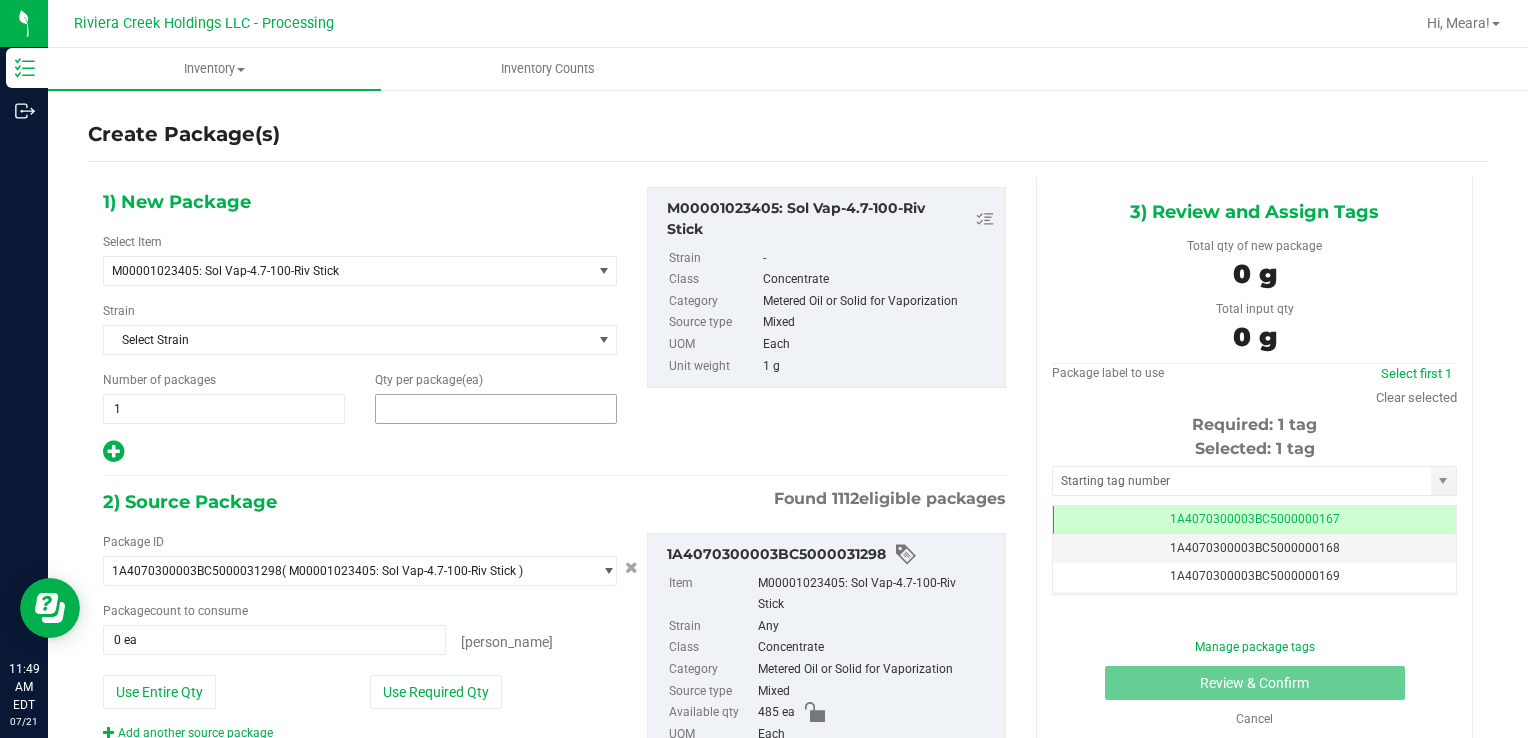 click at bounding box center [496, 409] 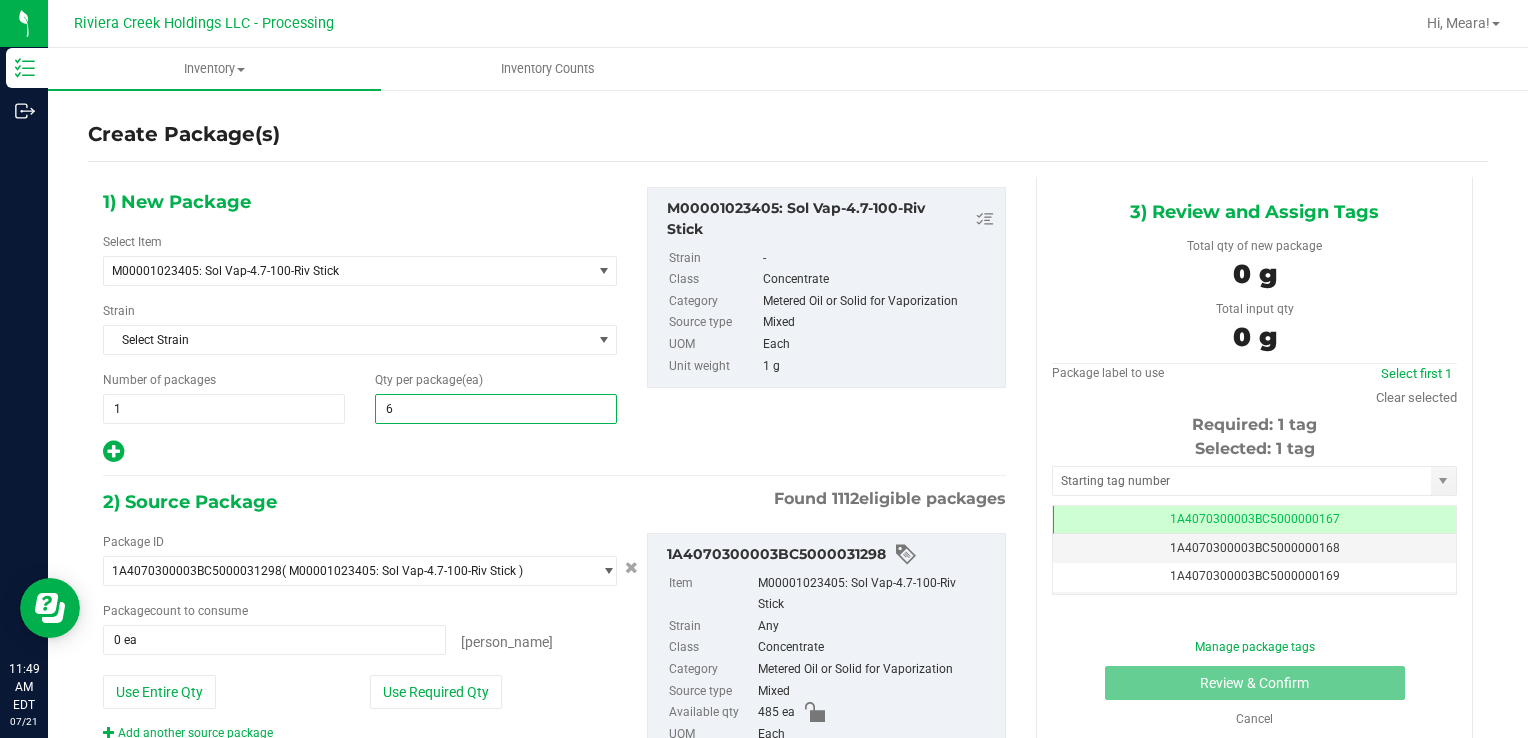 type on "60" 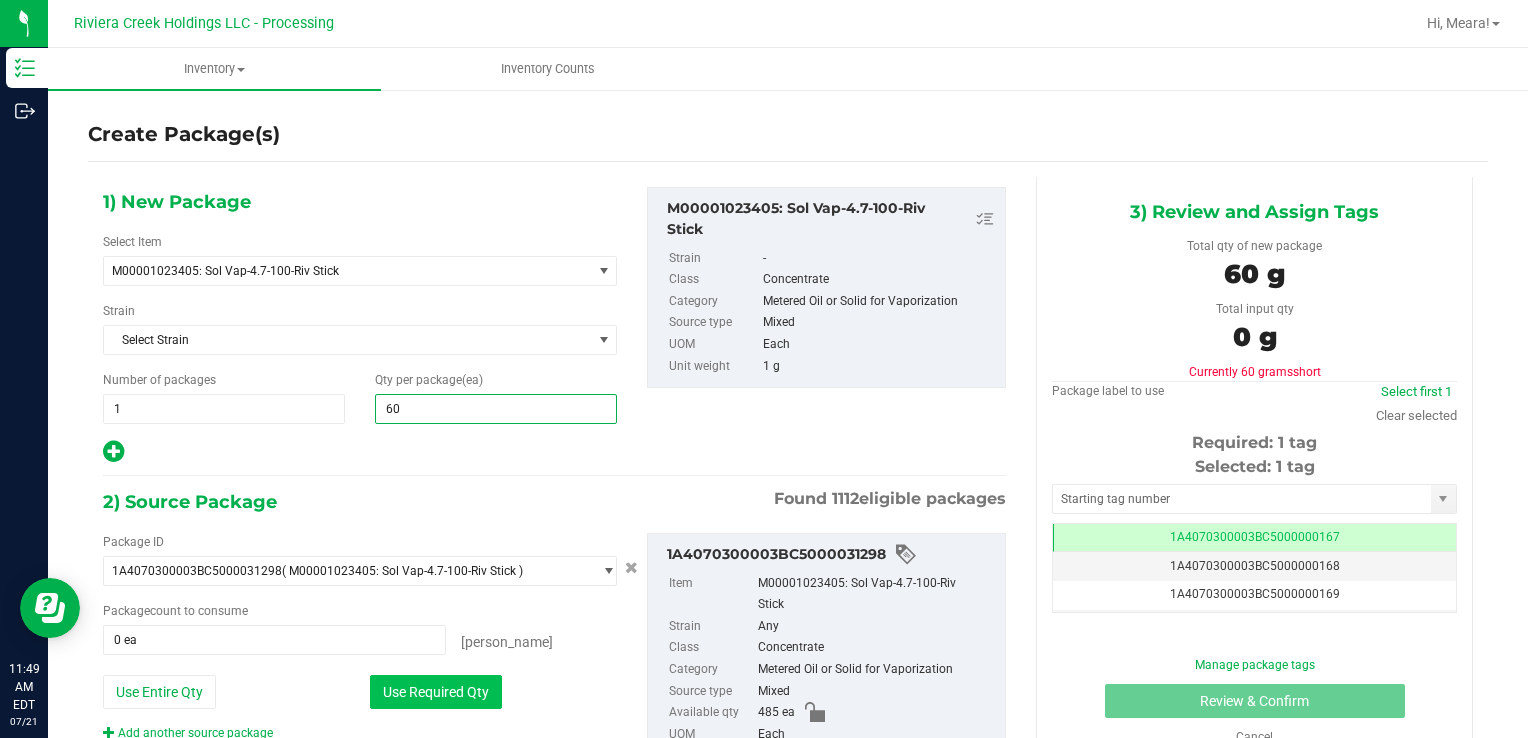 type on "60" 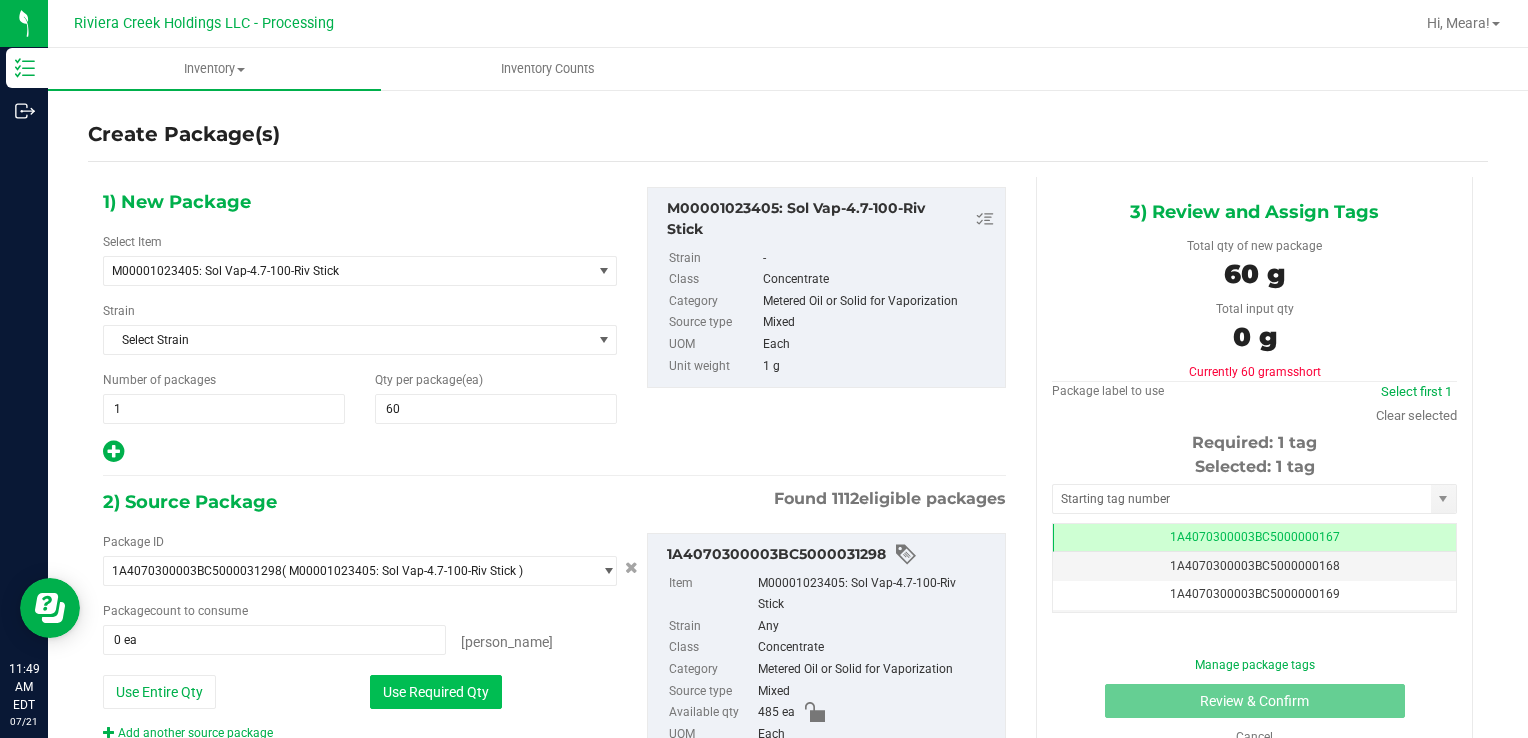 drag, startPoint x: 388, startPoint y: 705, endPoint x: 412, endPoint y: 666, distance: 45.79301 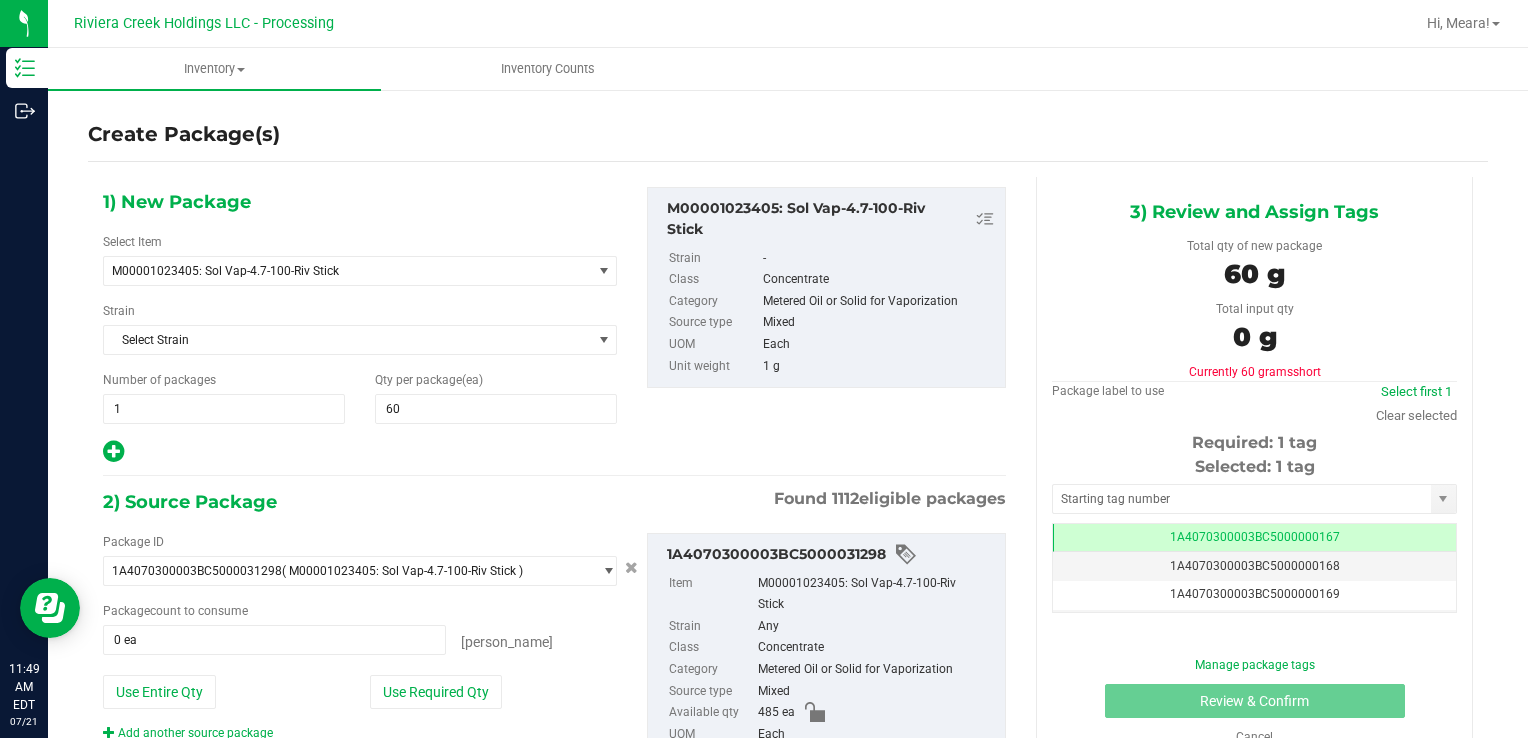 type on "60 ea" 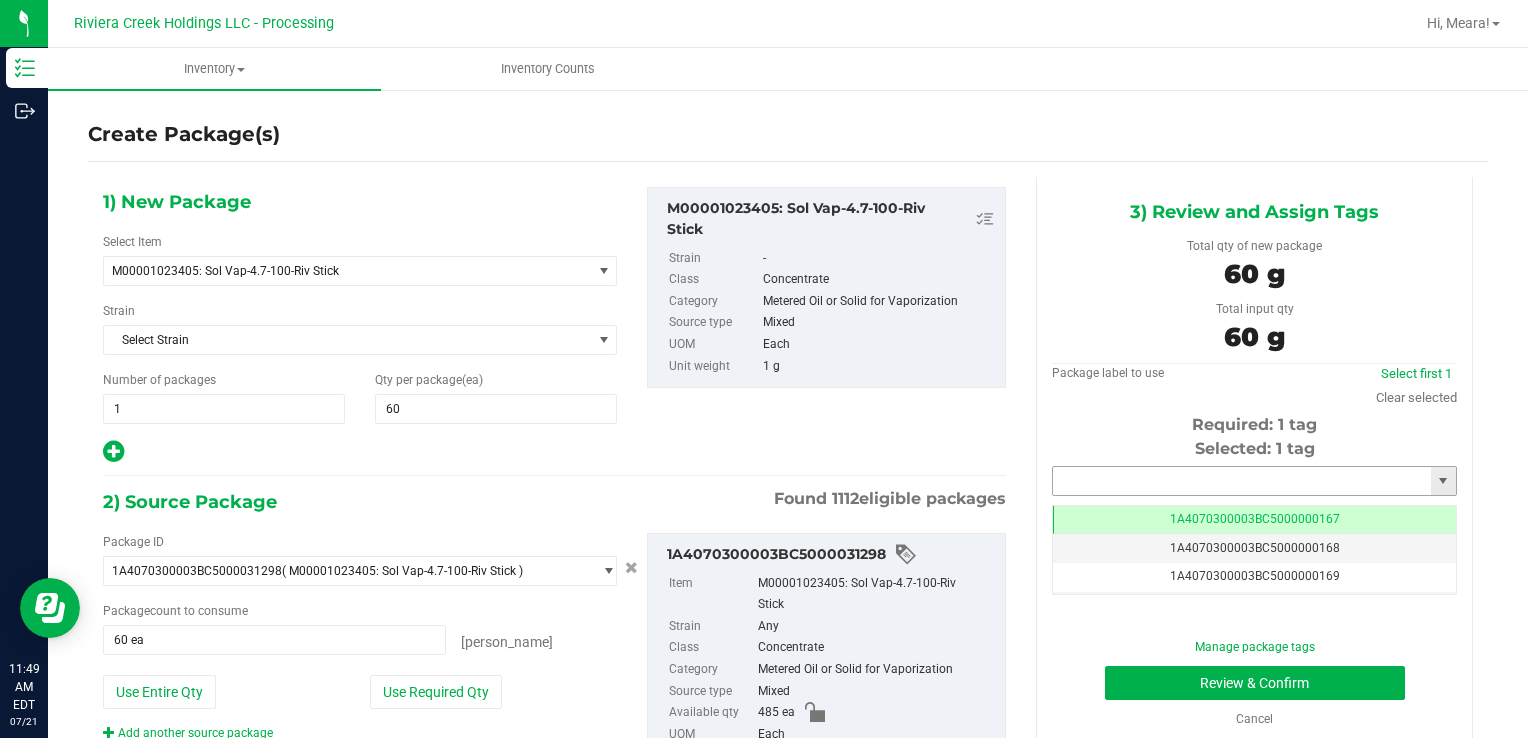 click at bounding box center (1242, 481) 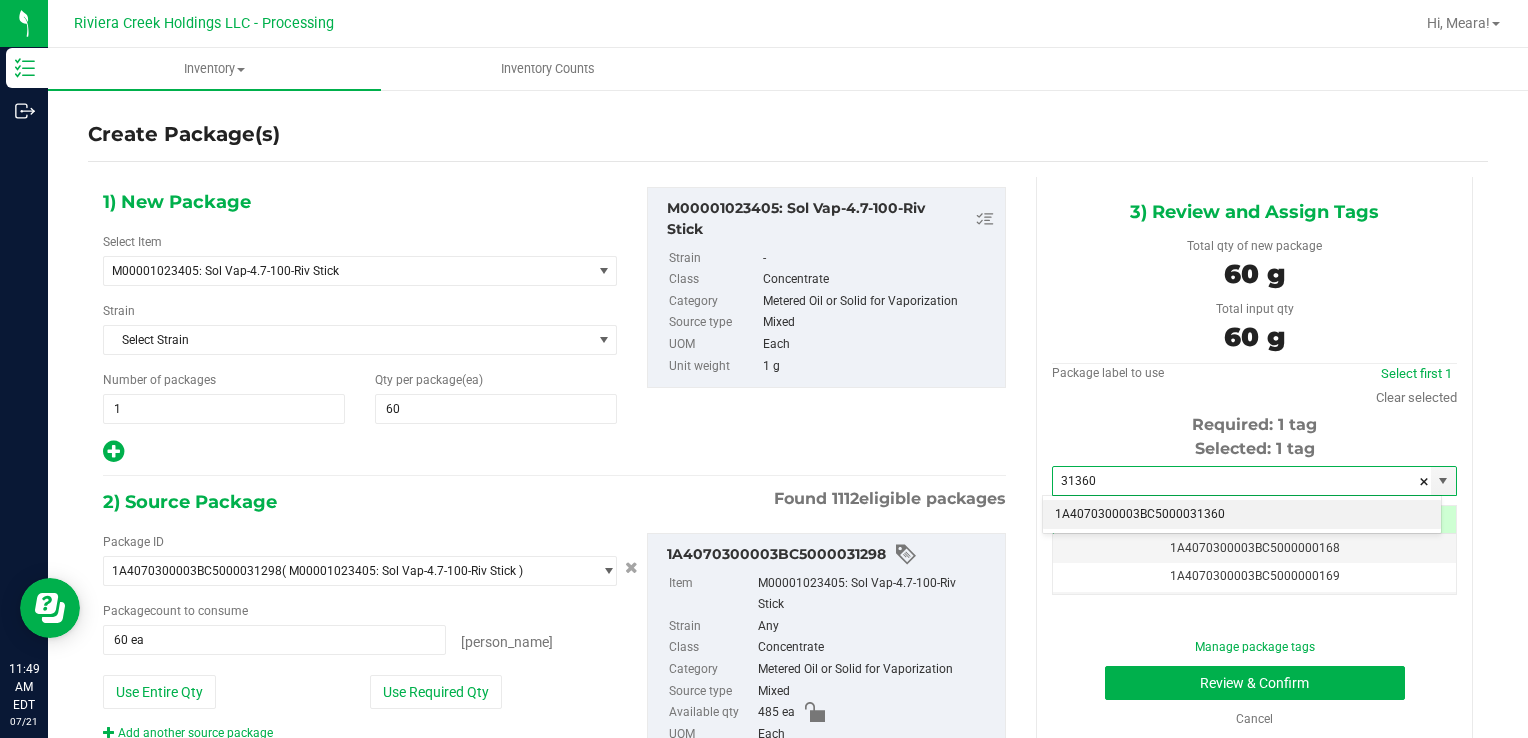 click on "1A4070300003BC5000031360" at bounding box center [1242, 515] 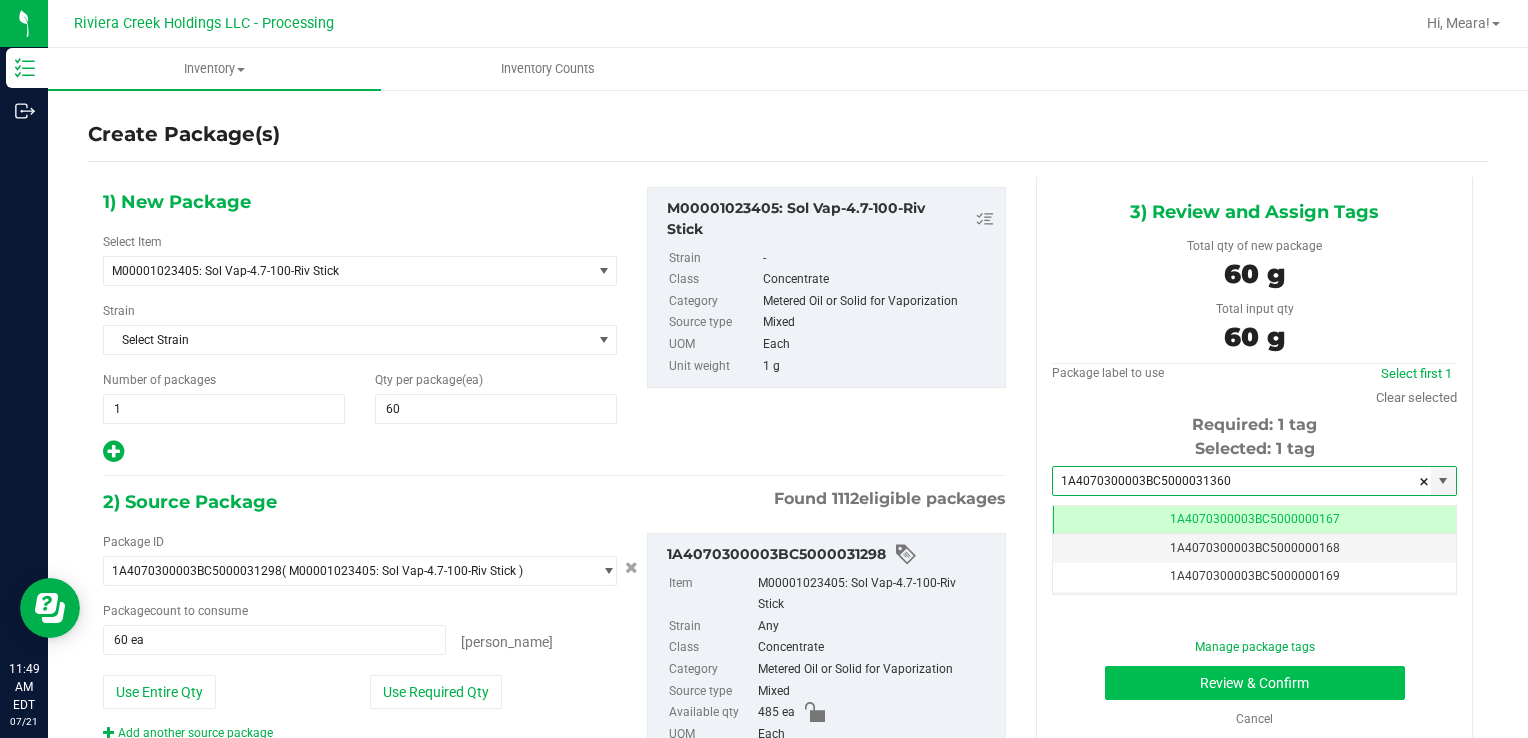 type on "1A4070300003BC5000031360" 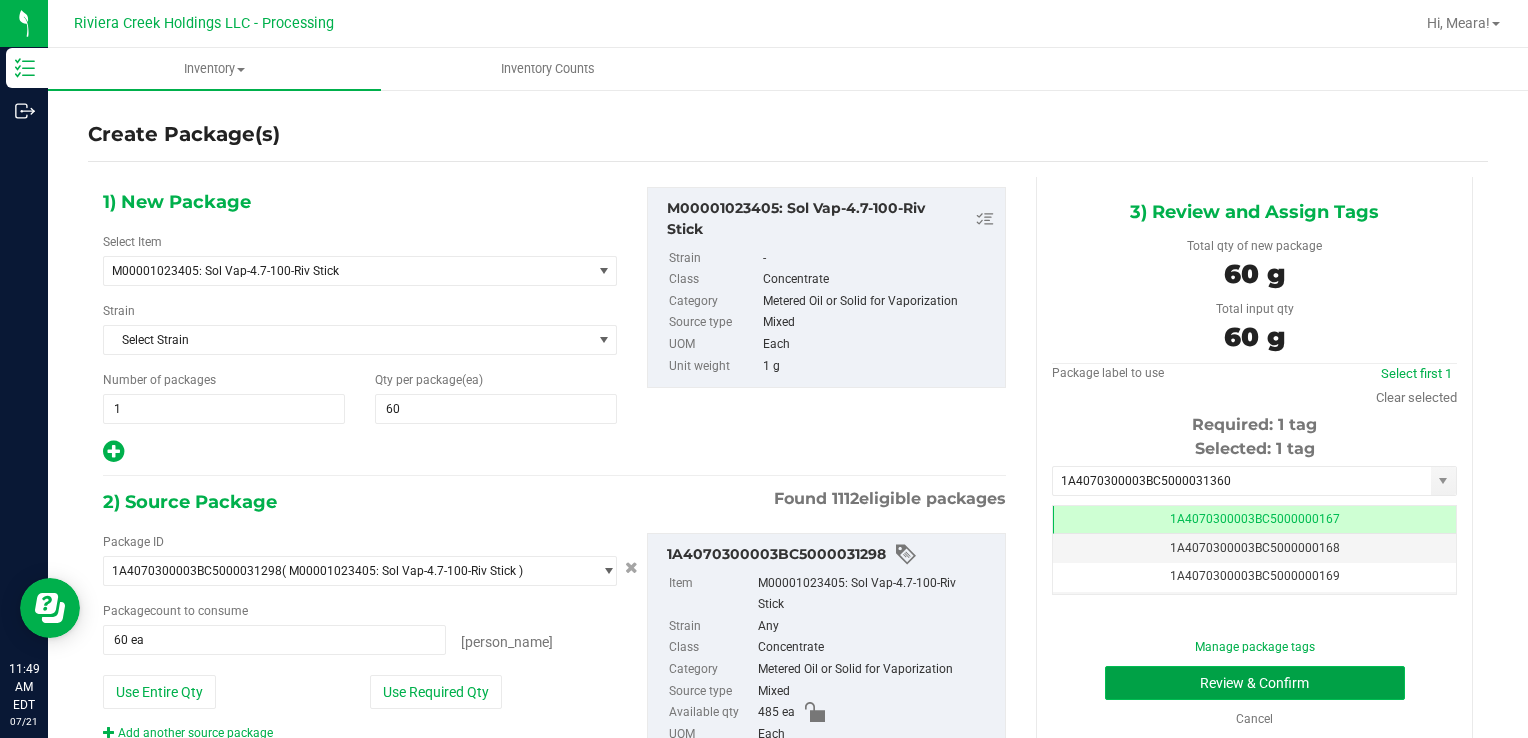 click on "Review & Confirm" at bounding box center (1255, 683) 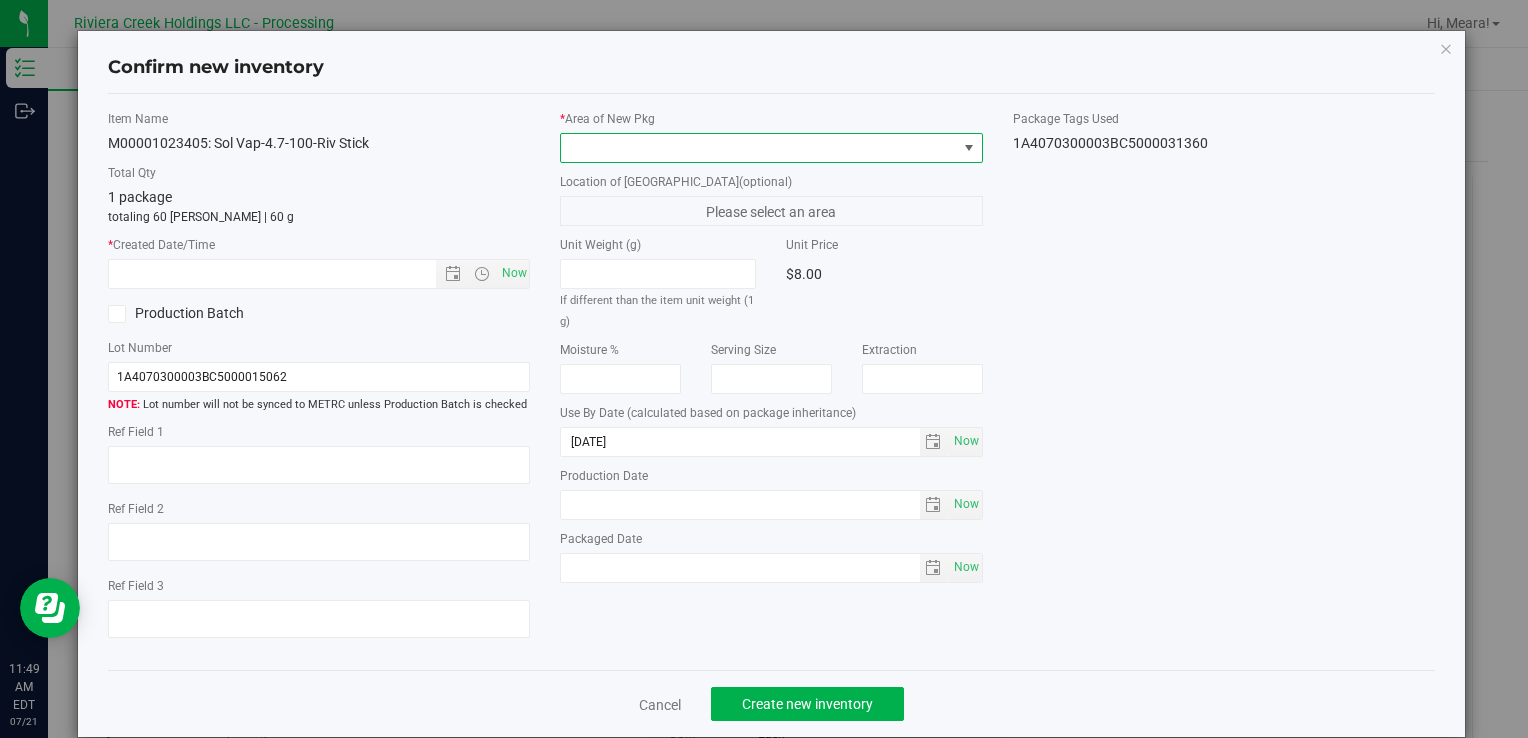 drag, startPoint x: 873, startPoint y: 140, endPoint x: 860, endPoint y: 154, distance: 19.104973 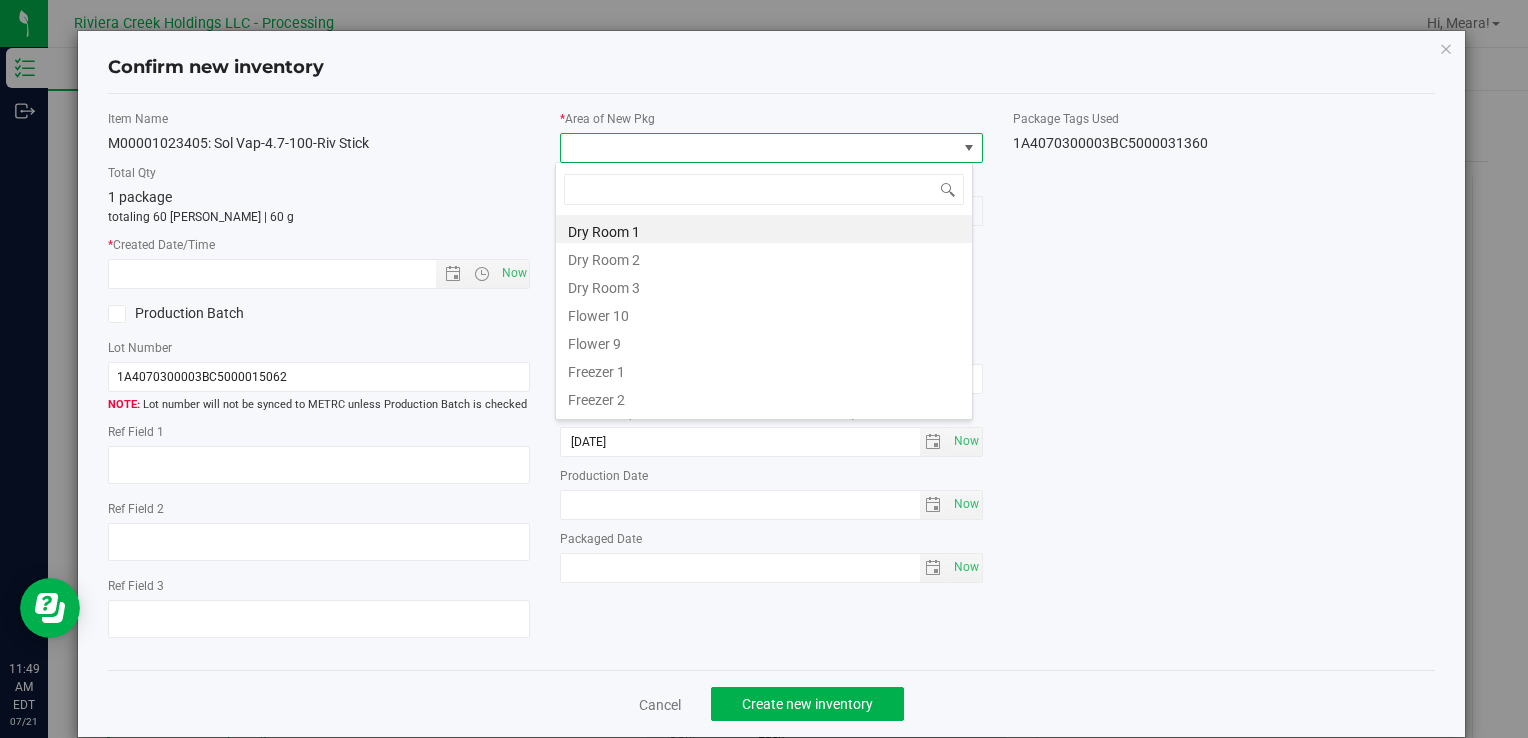 click on "Flower 10" at bounding box center (764, 313) 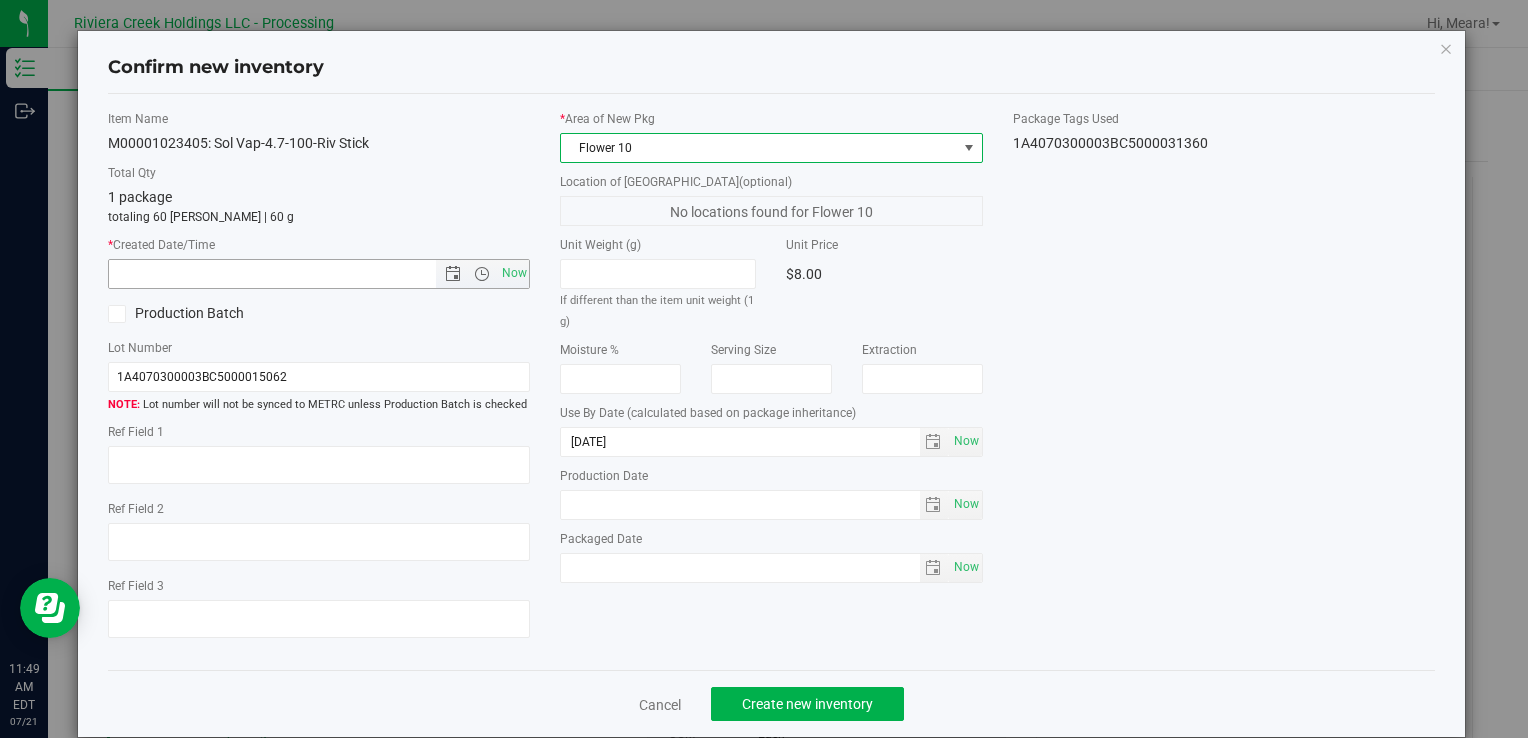 drag, startPoint x: 507, startPoint y: 281, endPoint x: 705, endPoint y: 477, distance: 278.60367 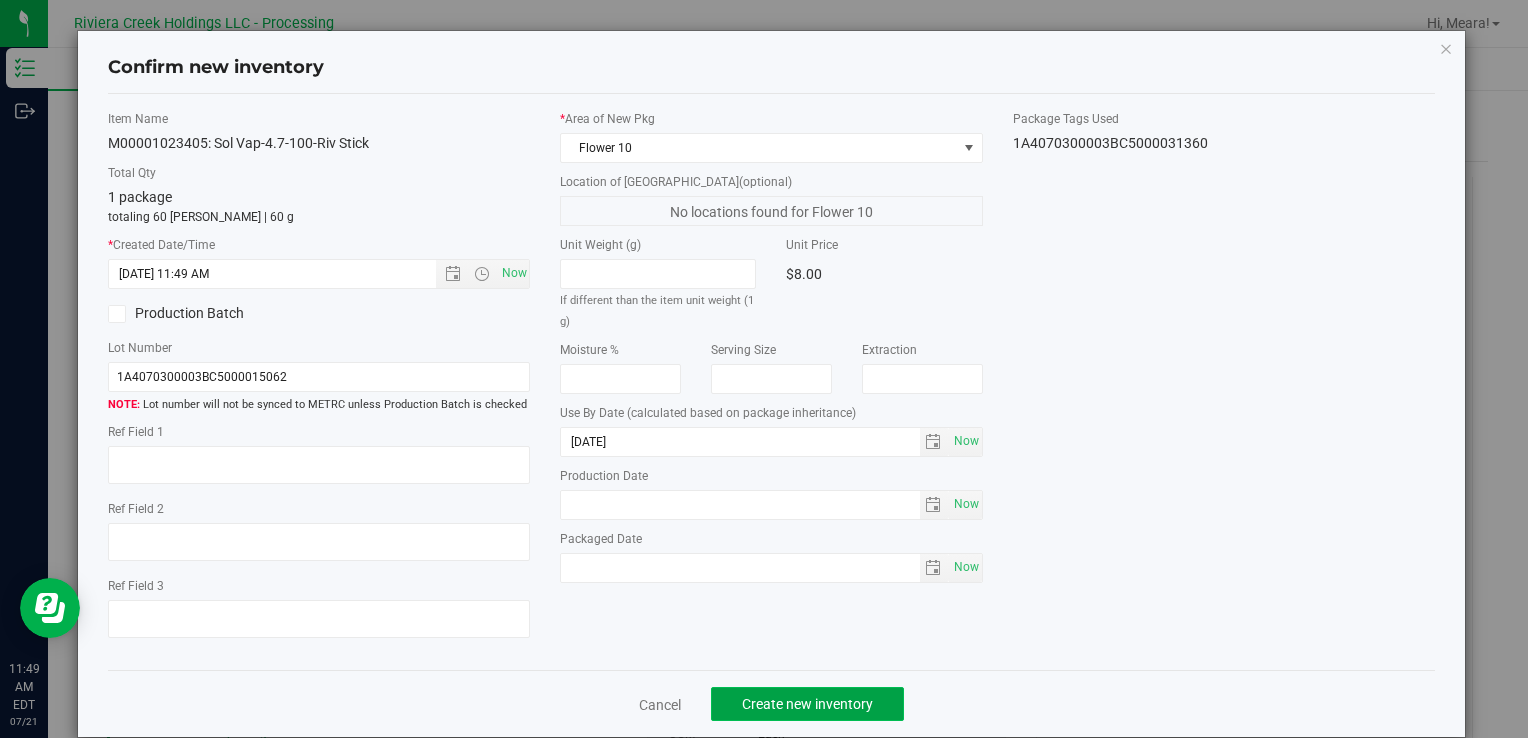 click on "Create new inventory" 